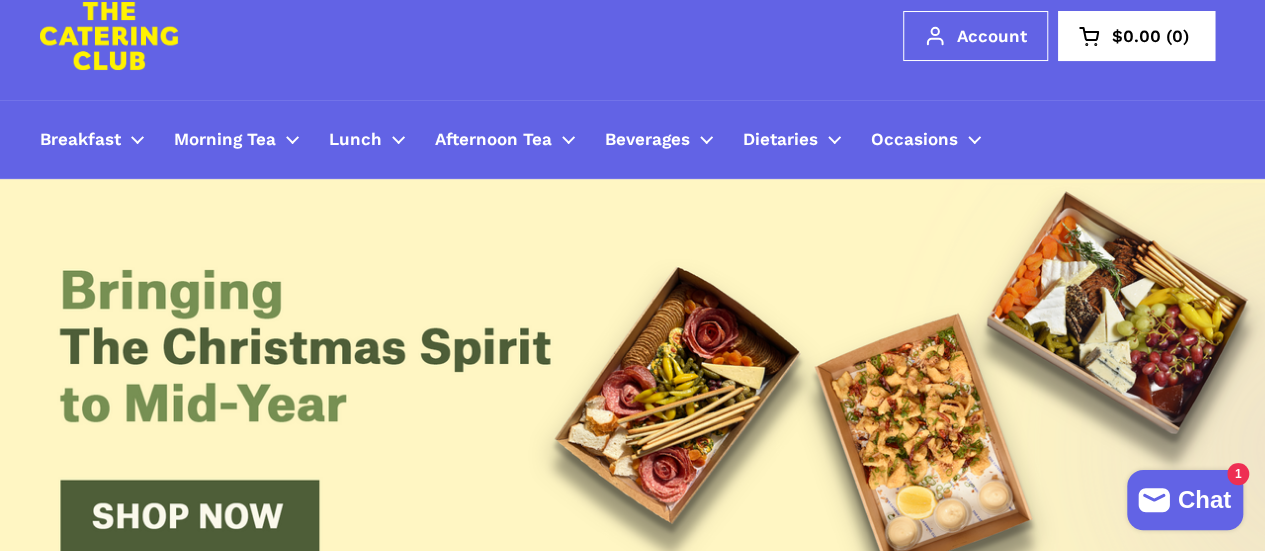 scroll, scrollTop: 100, scrollLeft: 0, axis: vertical 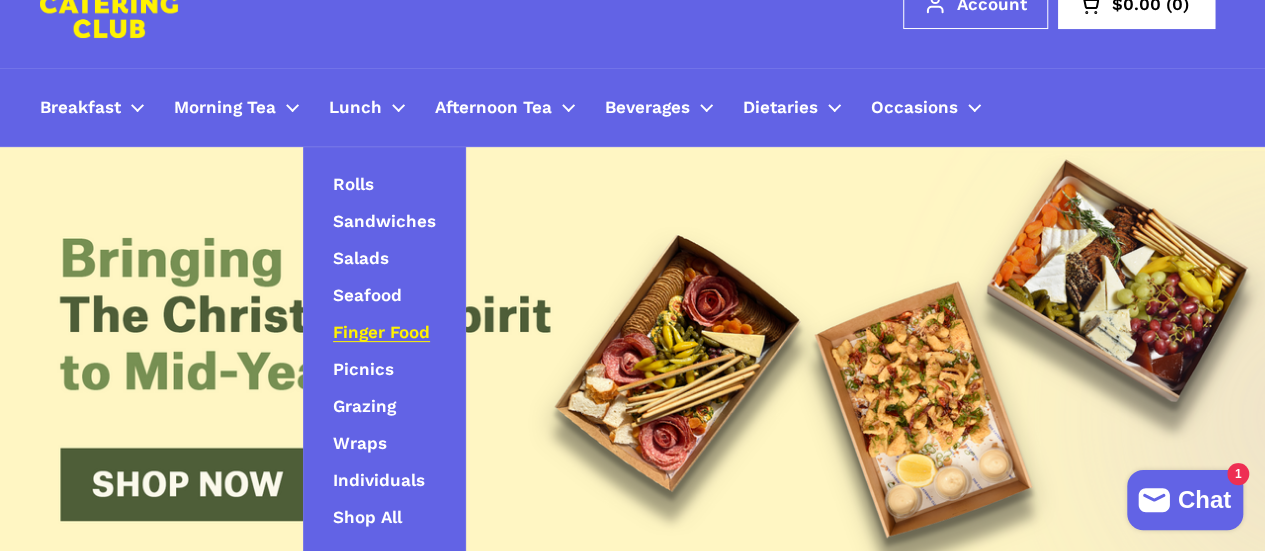 click on "Finger Food" at bounding box center (381, 333) 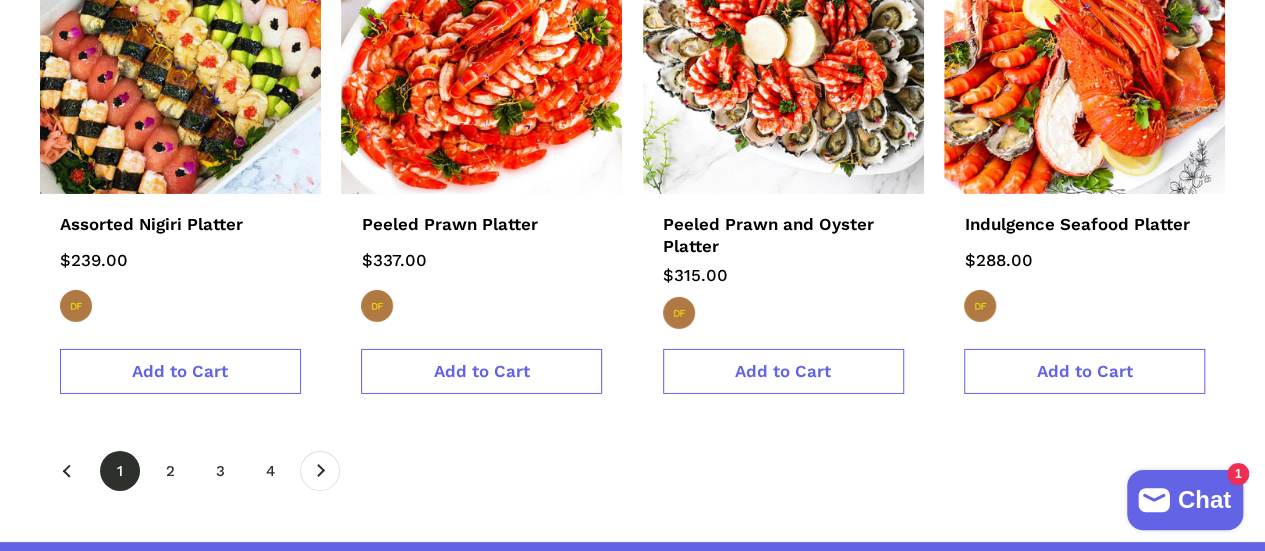 scroll, scrollTop: 3200, scrollLeft: 0, axis: vertical 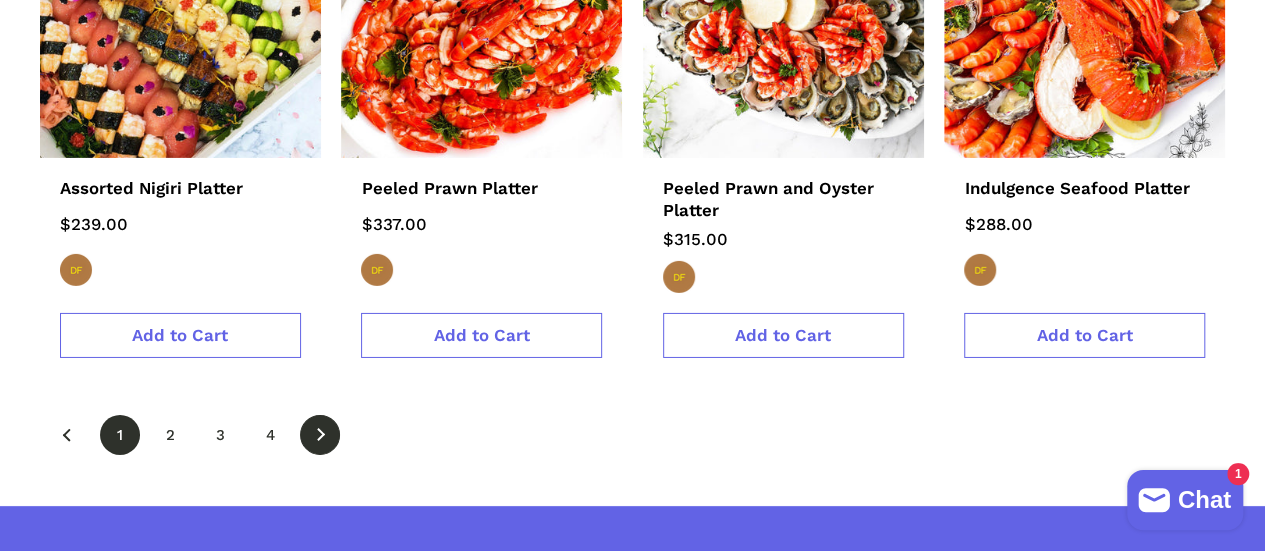 click at bounding box center (320, 435) 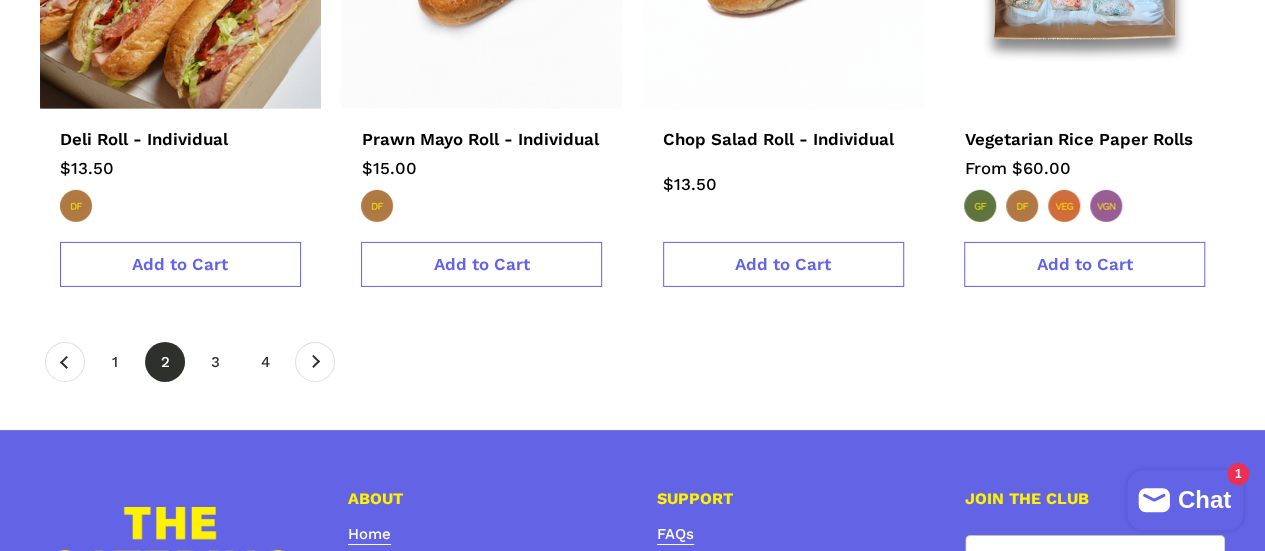 scroll, scrollTop: 3200, scrollLeft: 0, axis: vertical 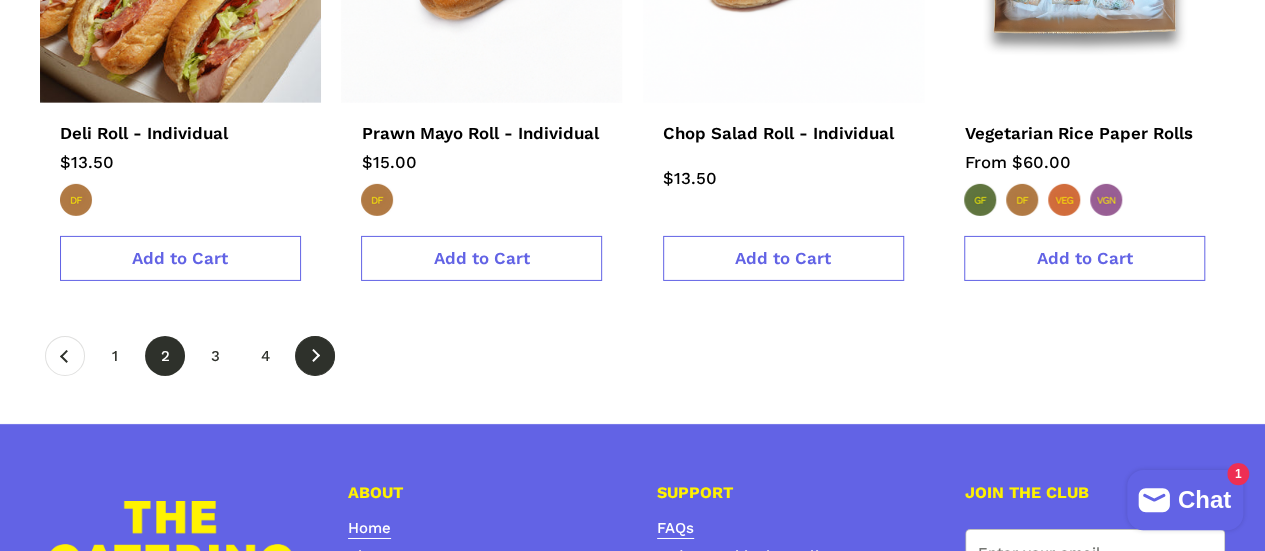 click at bounding box center (315, 356) 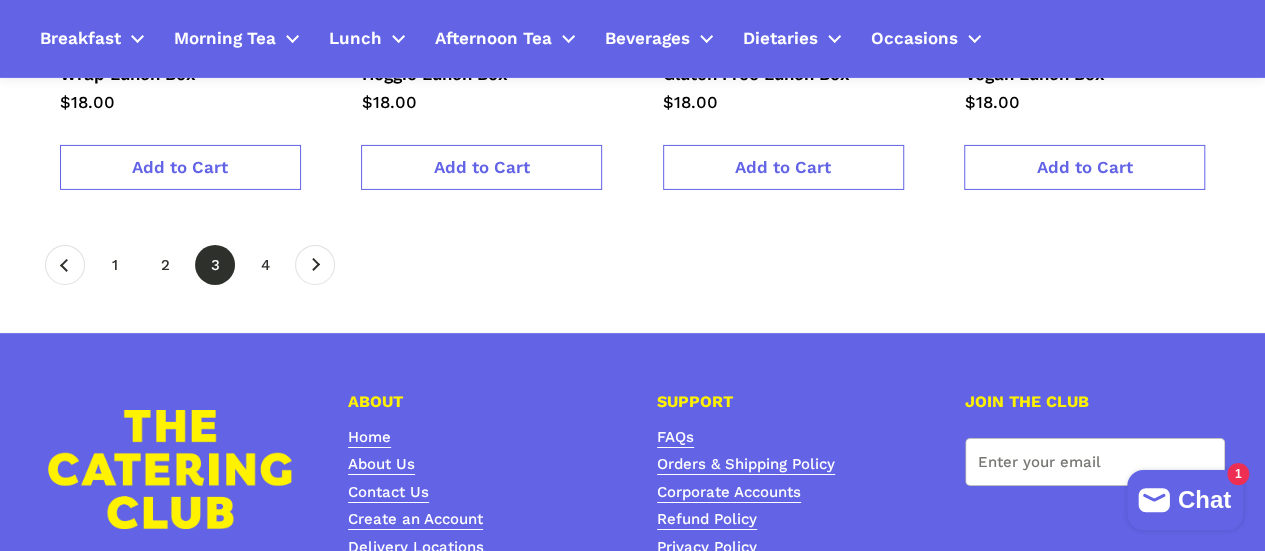 scroll, scrollTop: 3300, scrollLeft: 0, axis: vertical 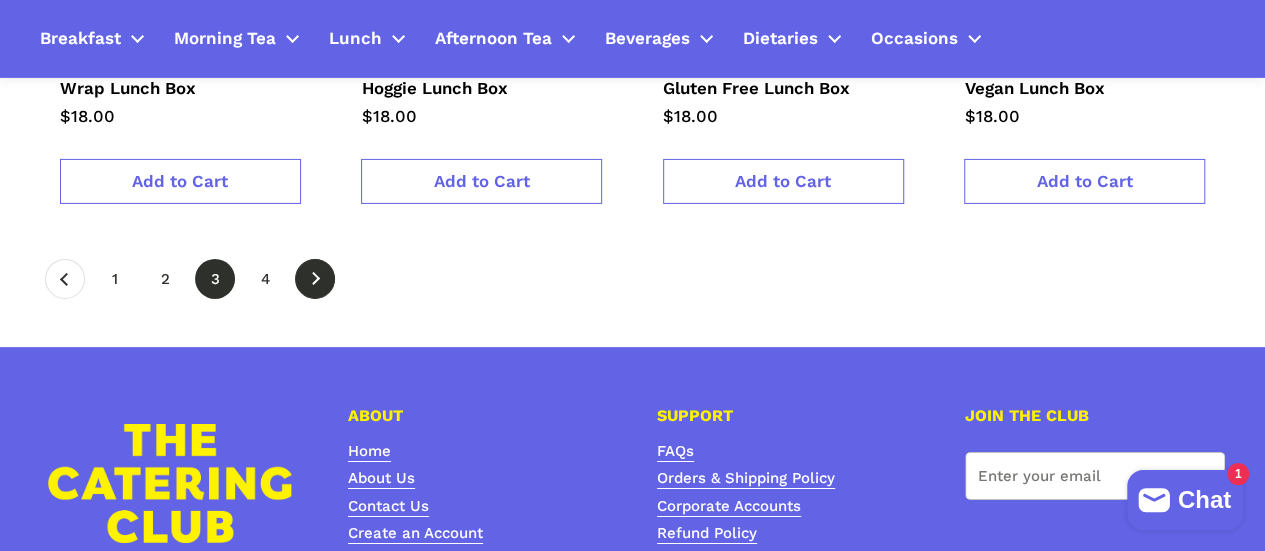 click at bounding box center [315, 278] 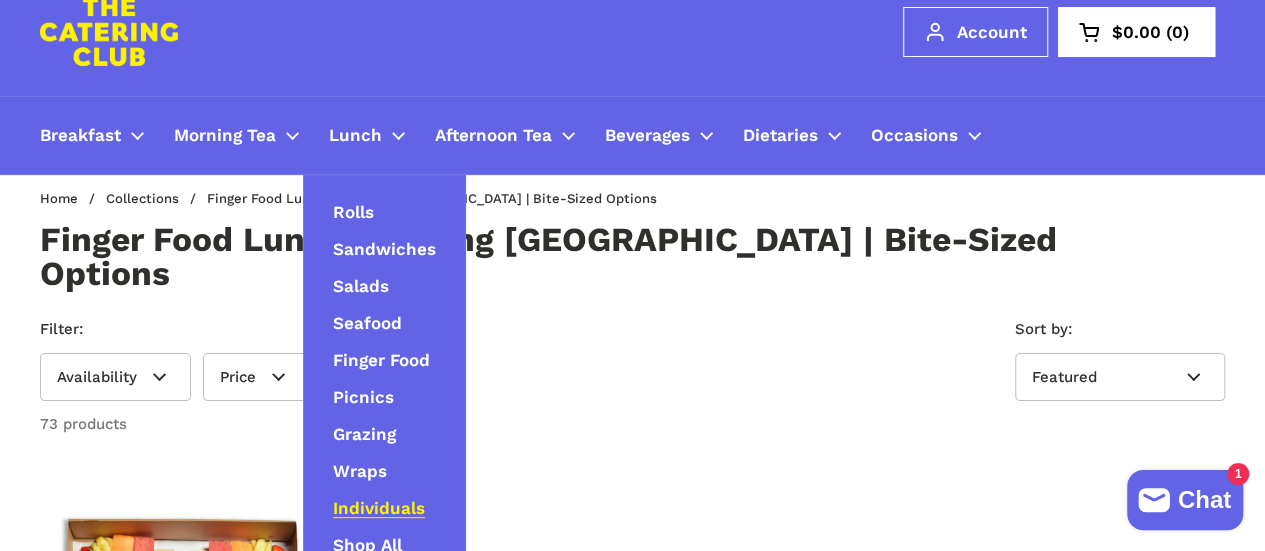scroll, scrollTop: 100, scrollLeft: 0, axis: vertical 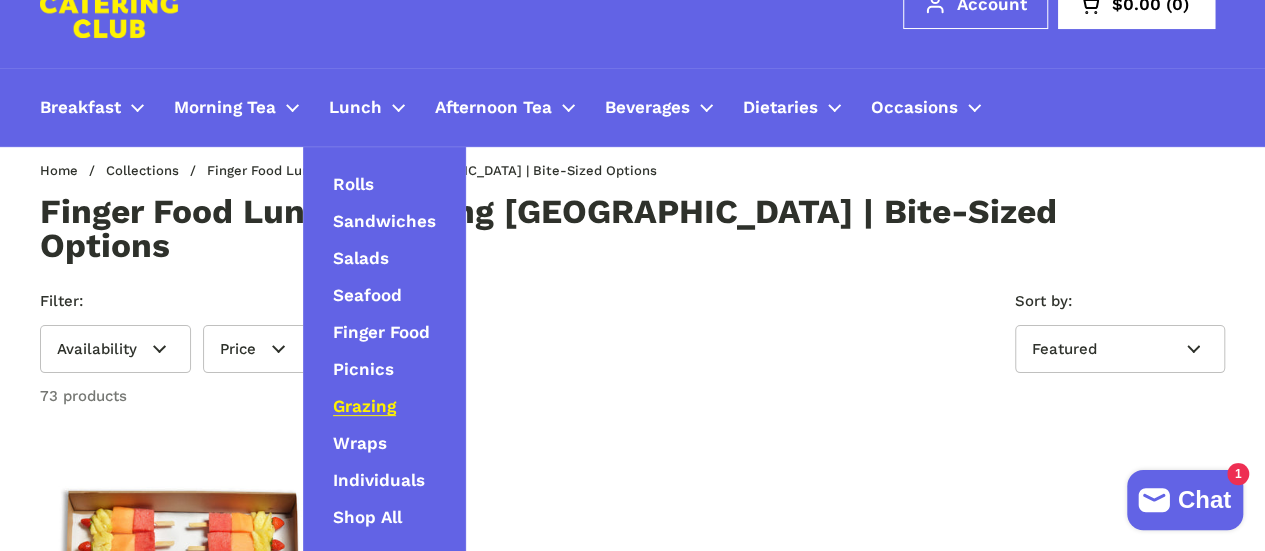 click on "Grazing" at bounding box center (364, 407) 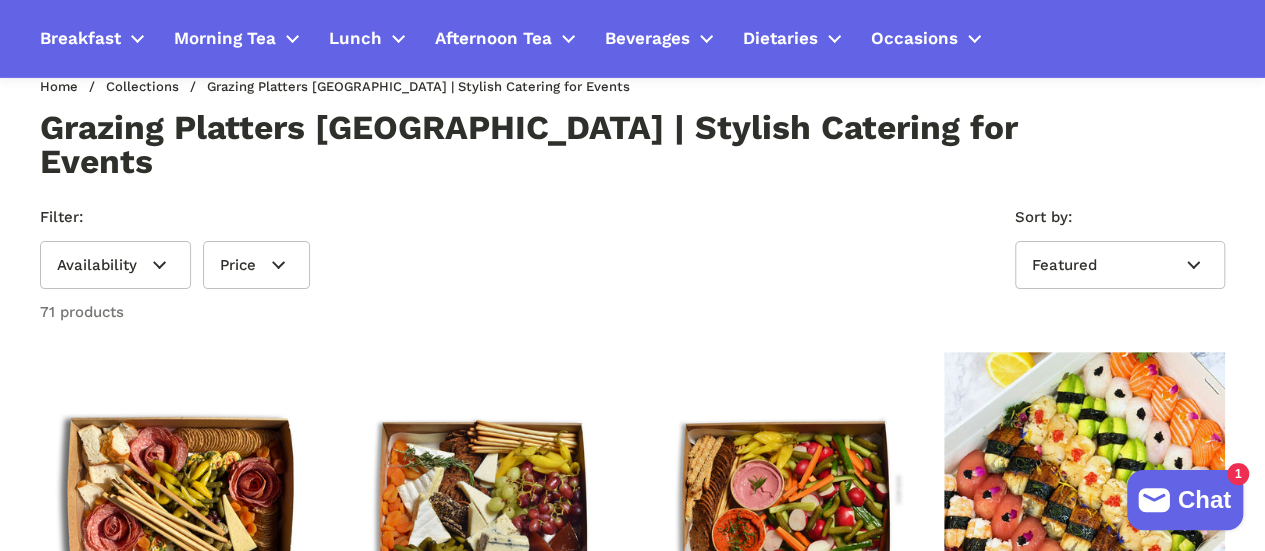 scroll, scrollTop: 100, scrollLeft: 0, axis: vertical 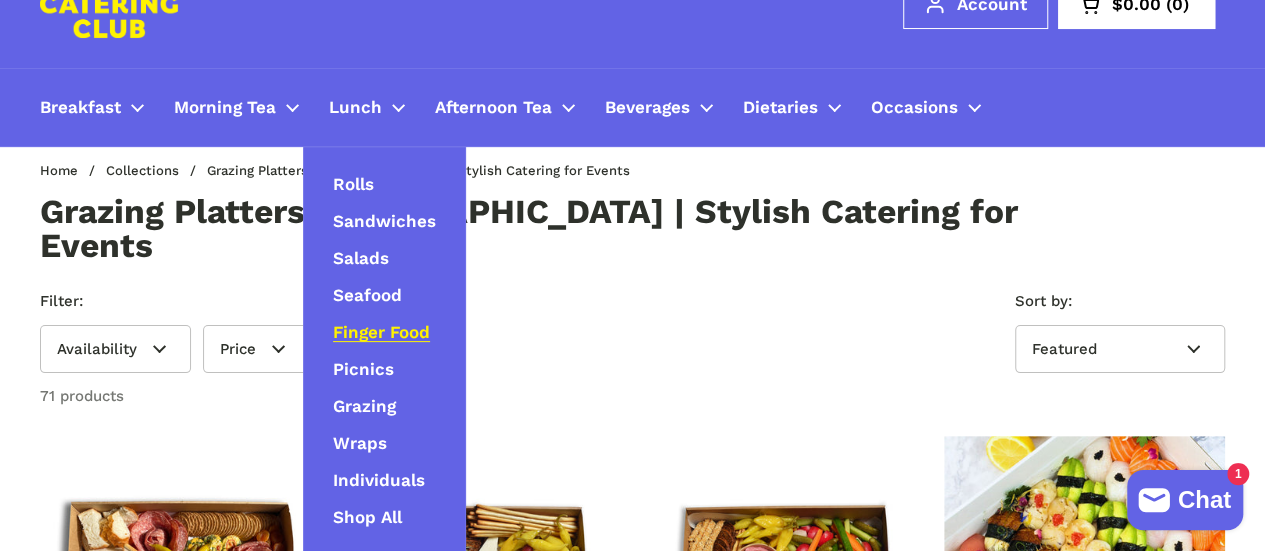 click on "Finger Food" at bounding box center [381, 333] 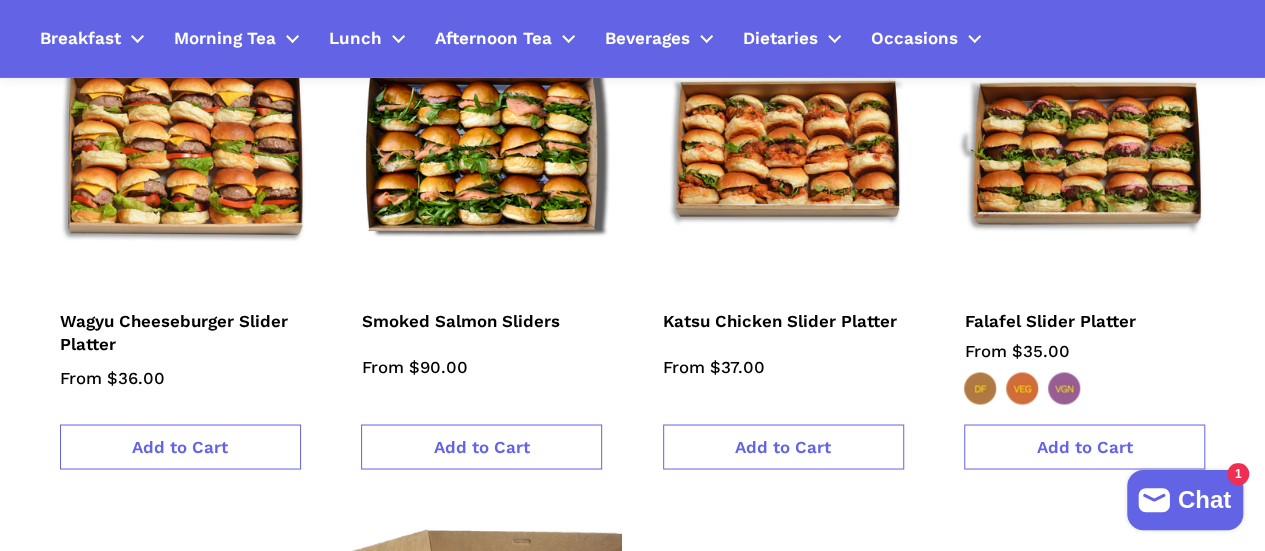 scroll, scrollTop: 1500, scrollLeft: 0, axis: vertical 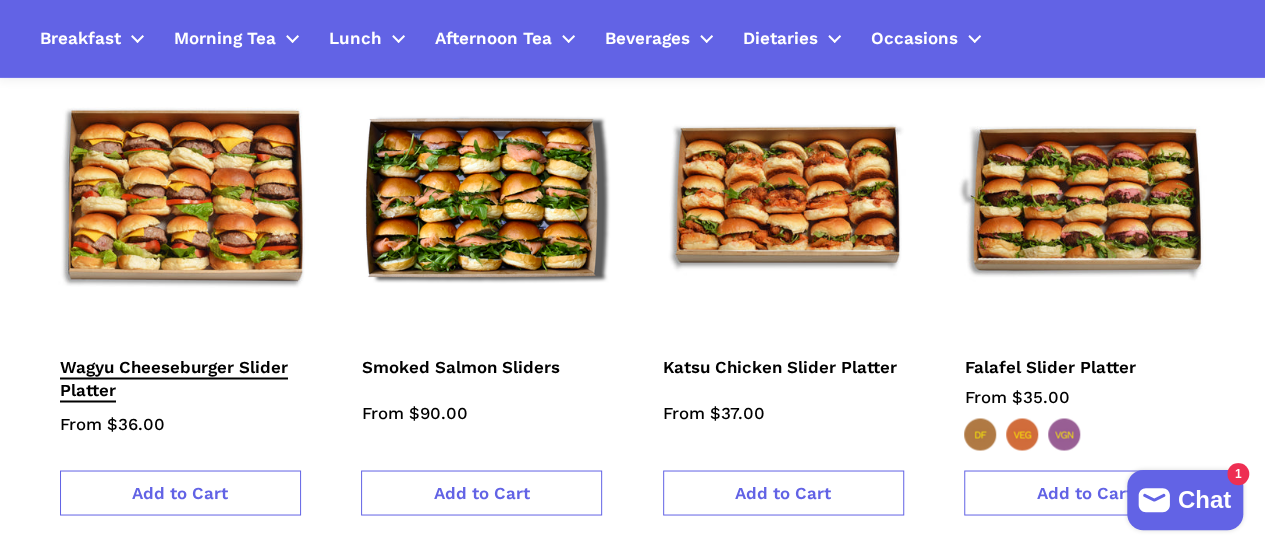 click on "Wagyu Cheeseburger Slider Platter" at bounding box center [174, 380] 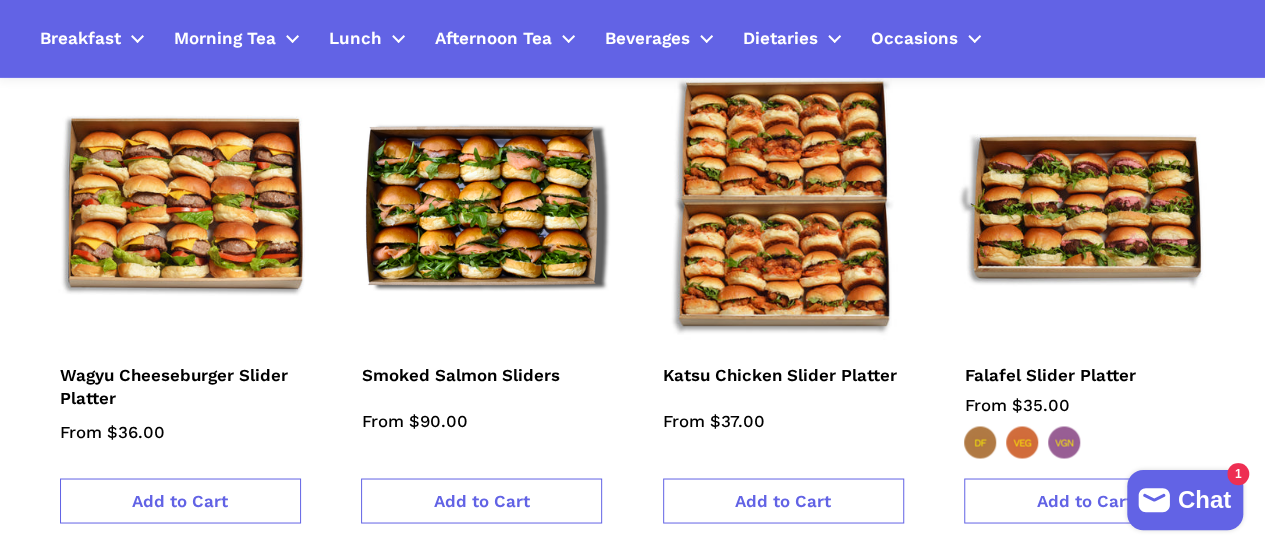 click at bounding box center [783, 205] 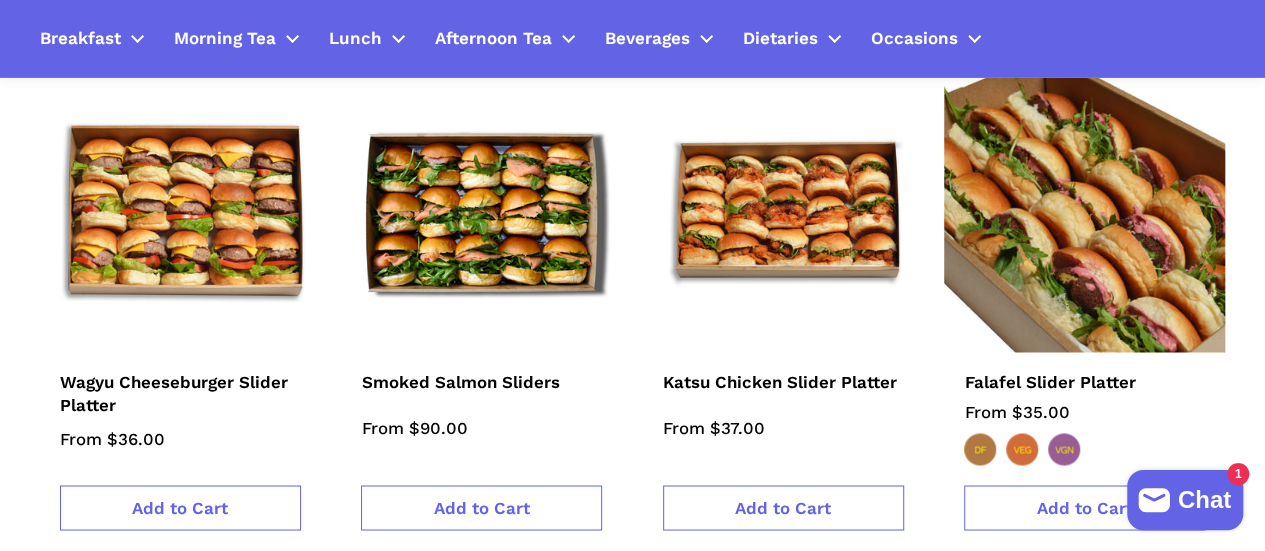 click at bounding box center [1084, 212] 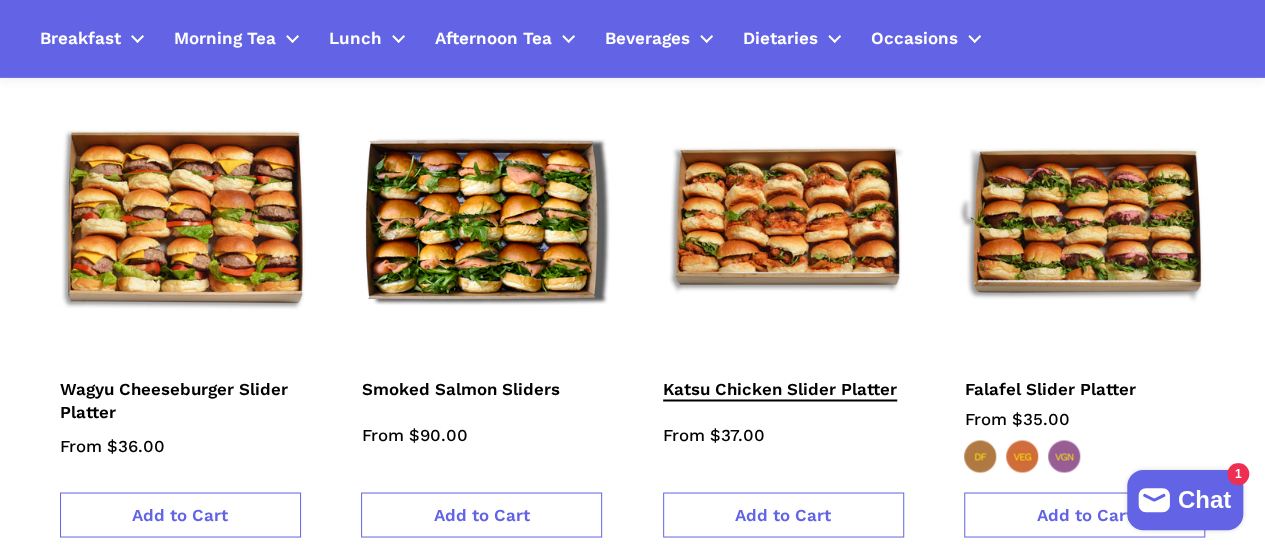 click on "Katsu Chicken Slider Platter" at bounding box center (780, 390) 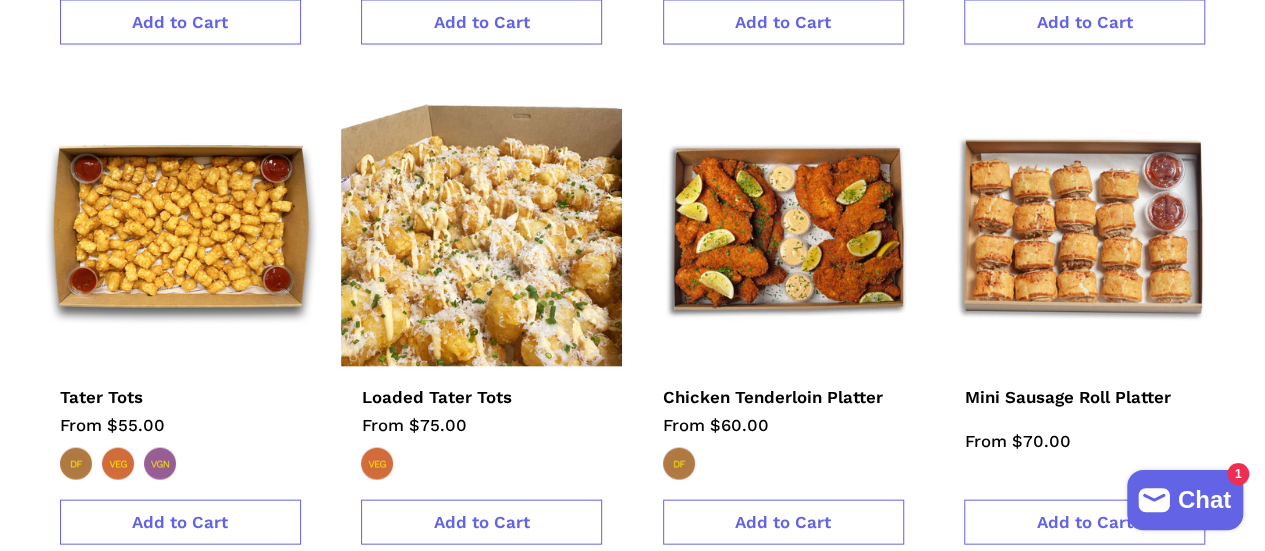 scroll, scrollTop: 1970, scrollLeft: 0, axis: vertical 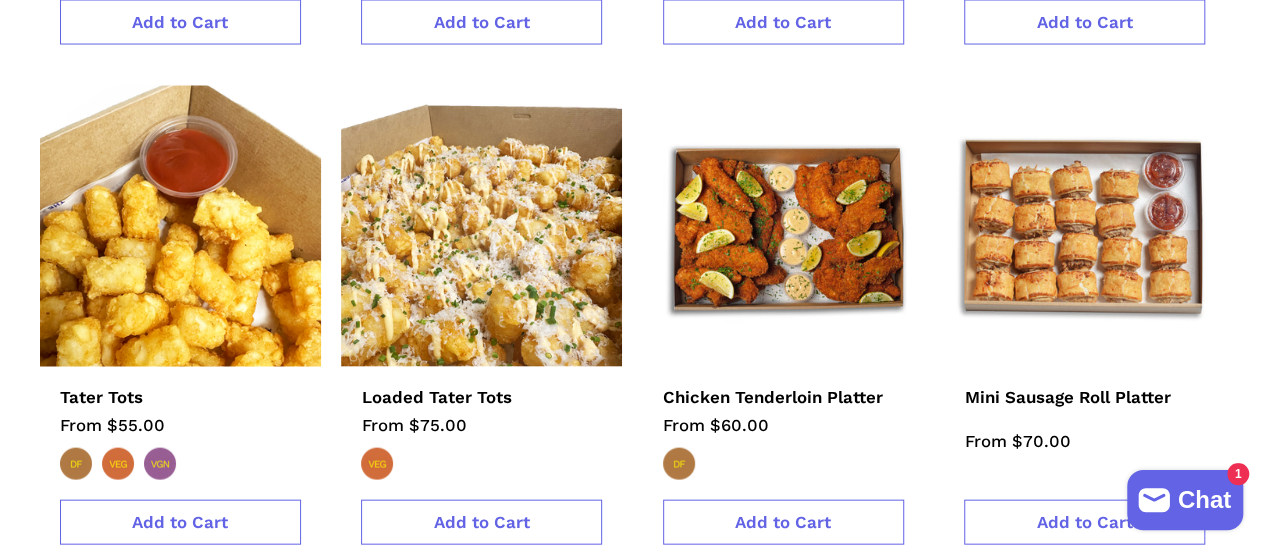 click at bounding box center [180, 226] 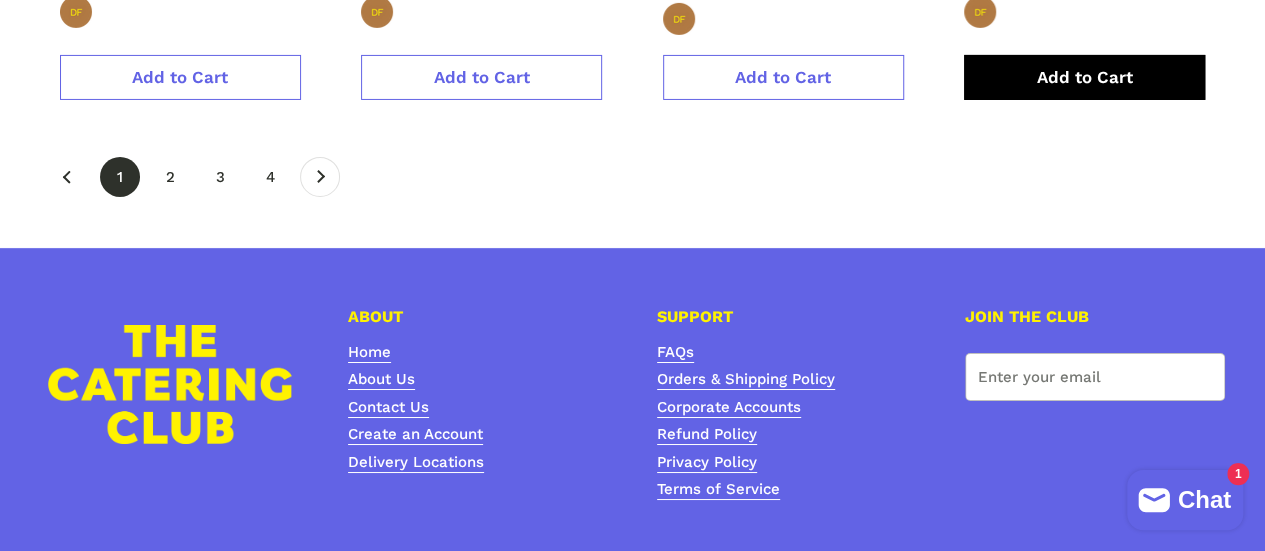 scroll, scrollTop: 3459, scrollLeft: 0, axis: vertical 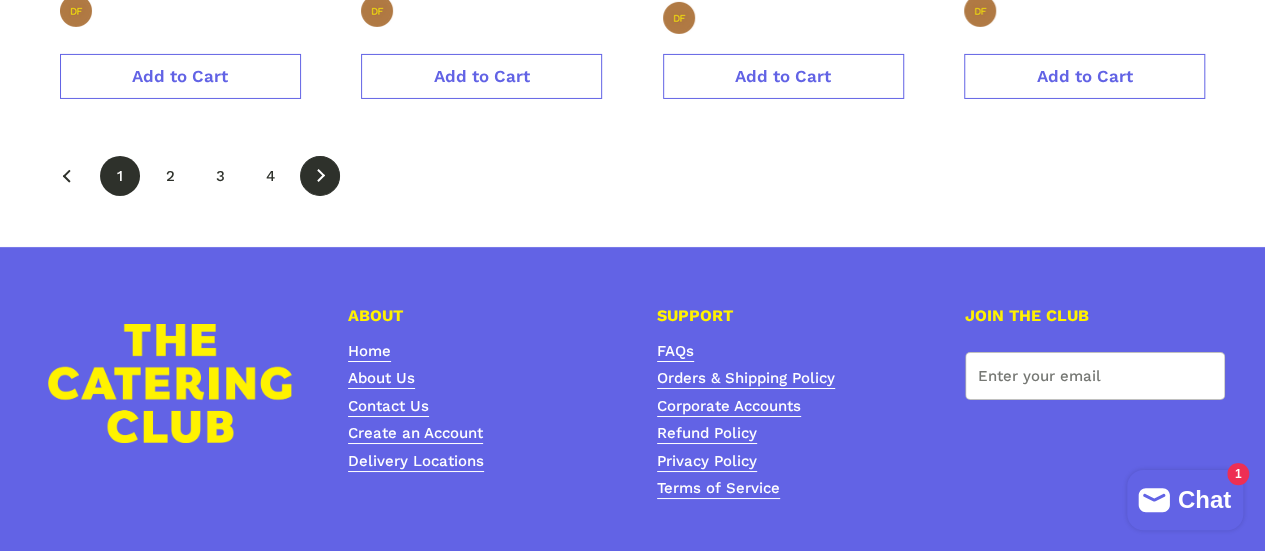 click 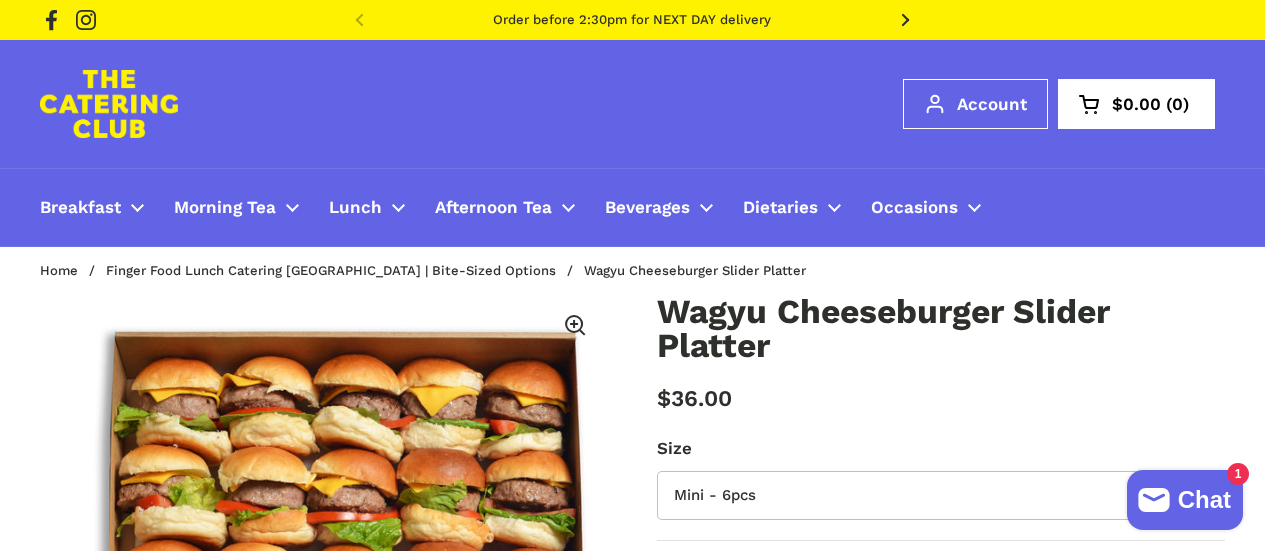 scroll, scrollTop: 0, scrollLeft: 0, axis: both 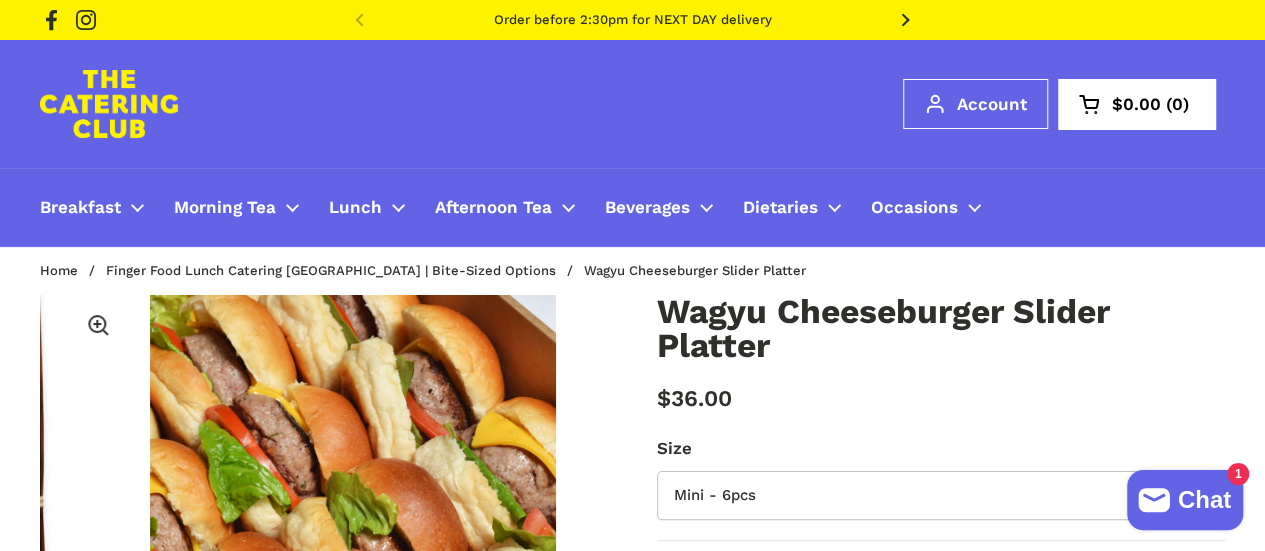 type 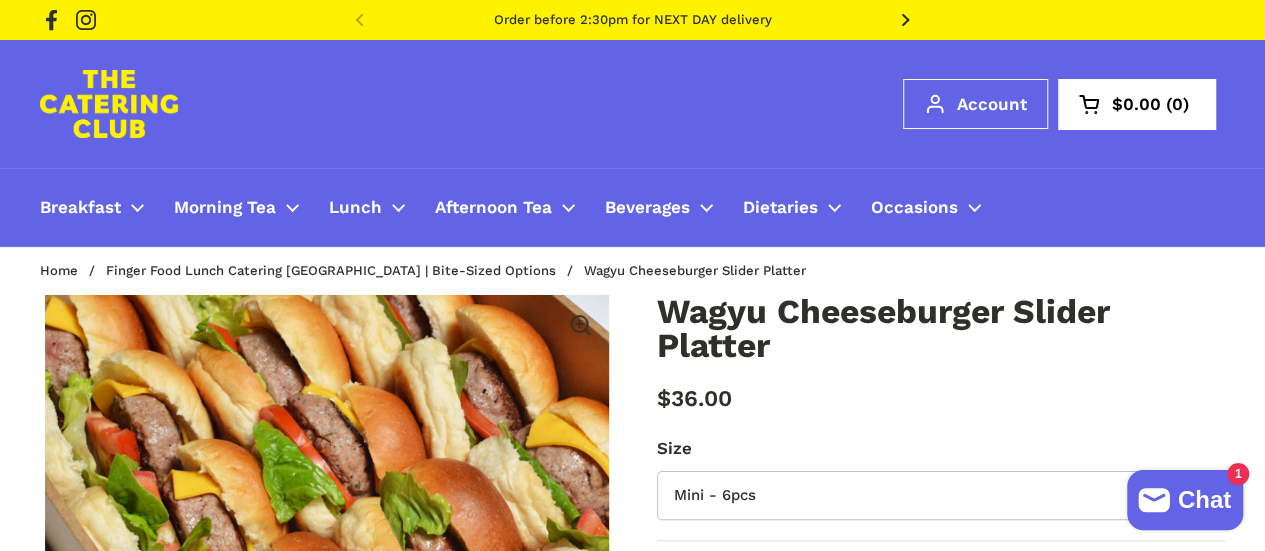 scroll, scrollTop: 0, scrollLeft: 1172, axis: horizontal 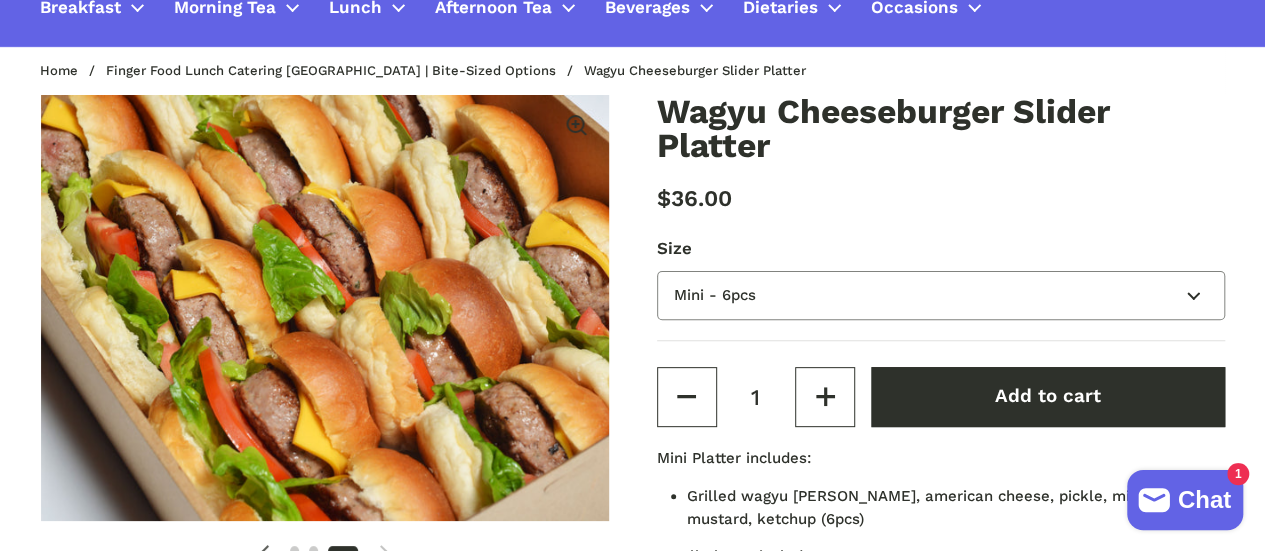 click on "Mini - 6pcs
Small - 15pcs
Large - 30pcs" at bounding box center (941, 295) 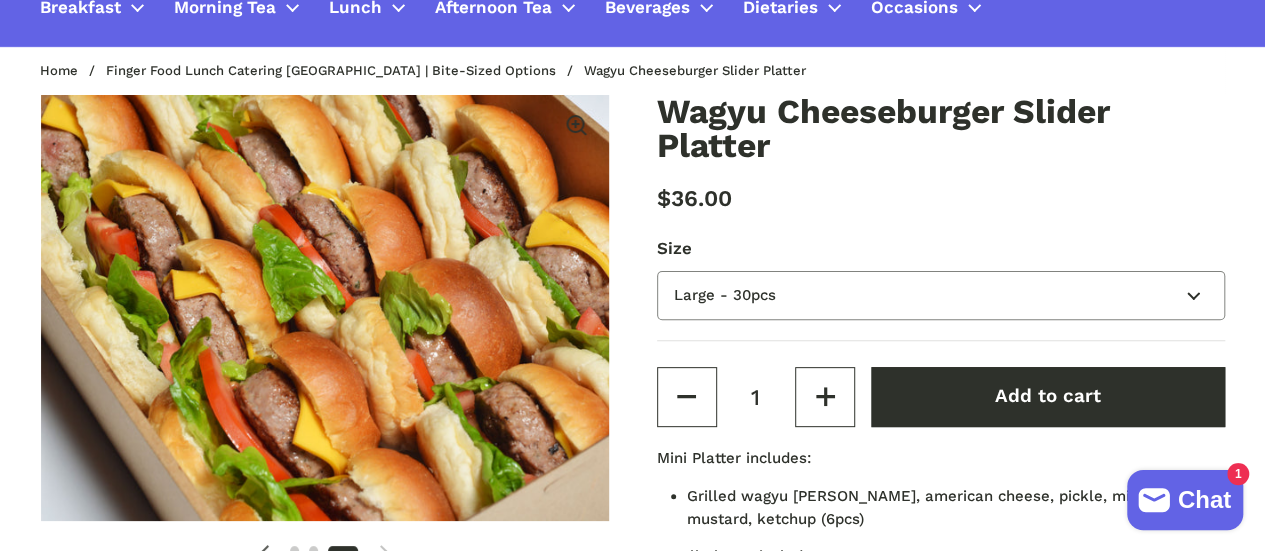 click on "Mini - 6pcs
Small - 15pcs
Large - 30pcs" at bounding box center (941, 295) 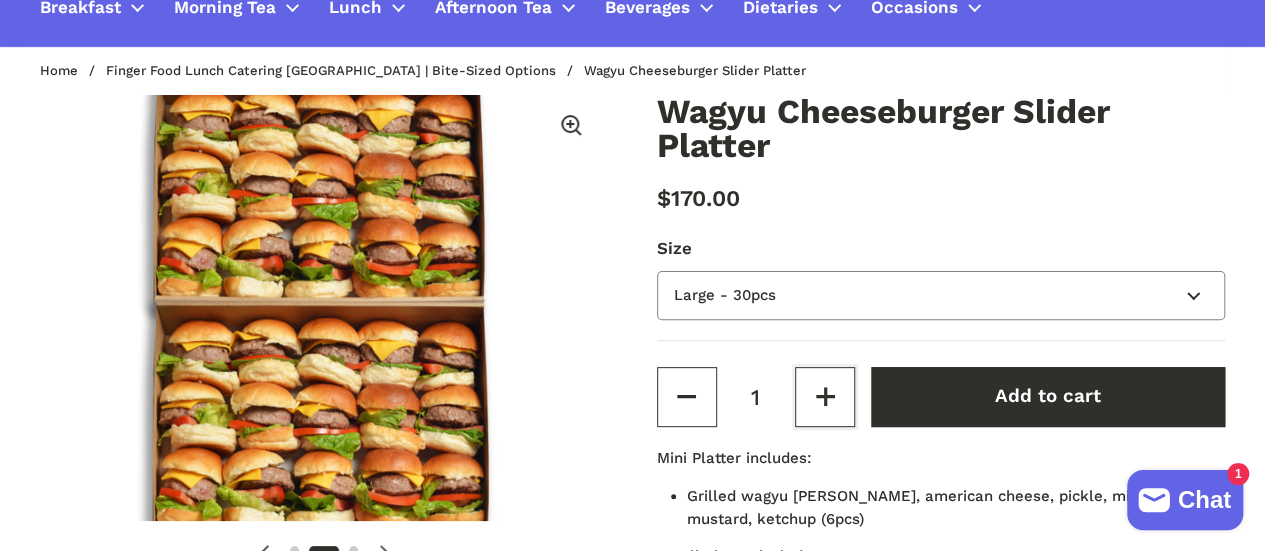 scroll, scrollTop: 0, scrollLeft: 586, axis: horizontal 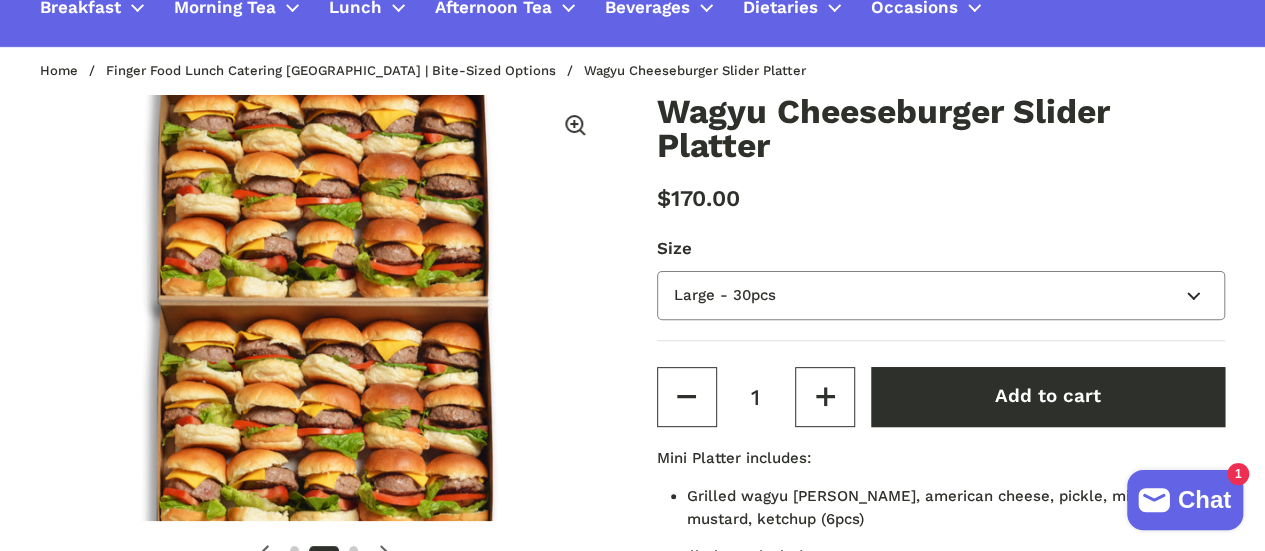 click on "Mini - 6pcs
Small - 15pcs
Large - 30pcs" at bounding box center [941, 295] 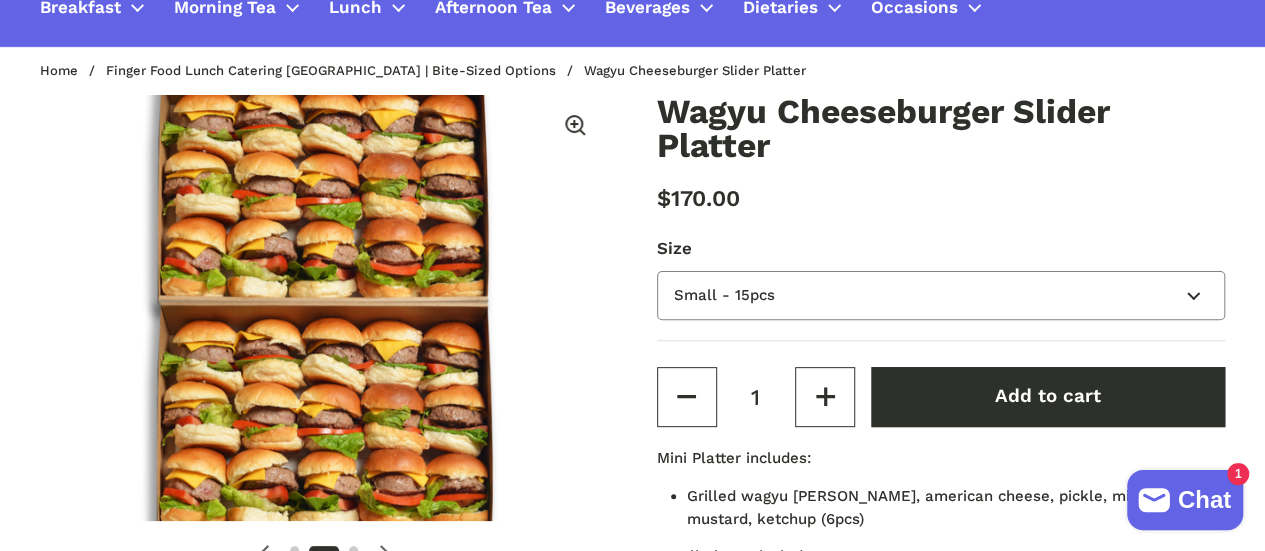click on "Mini - 6pcs
Small - 15pcs
Large - 30pcs" at bounding box center (941, 295) 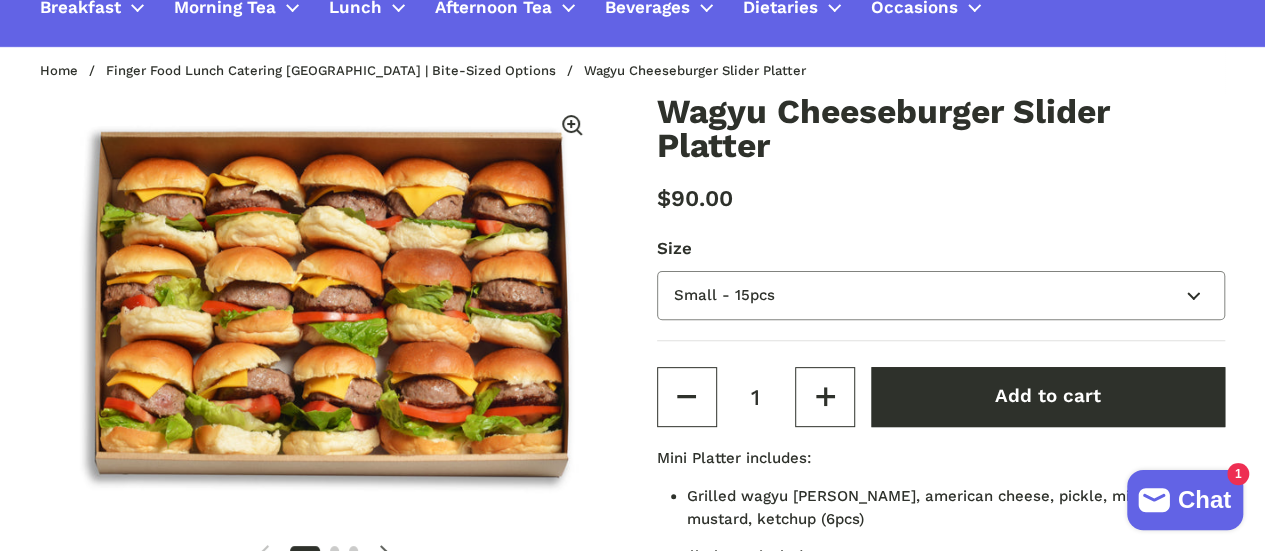 scroll, scrollTop: 0, scrollLeft: 0, axis: both 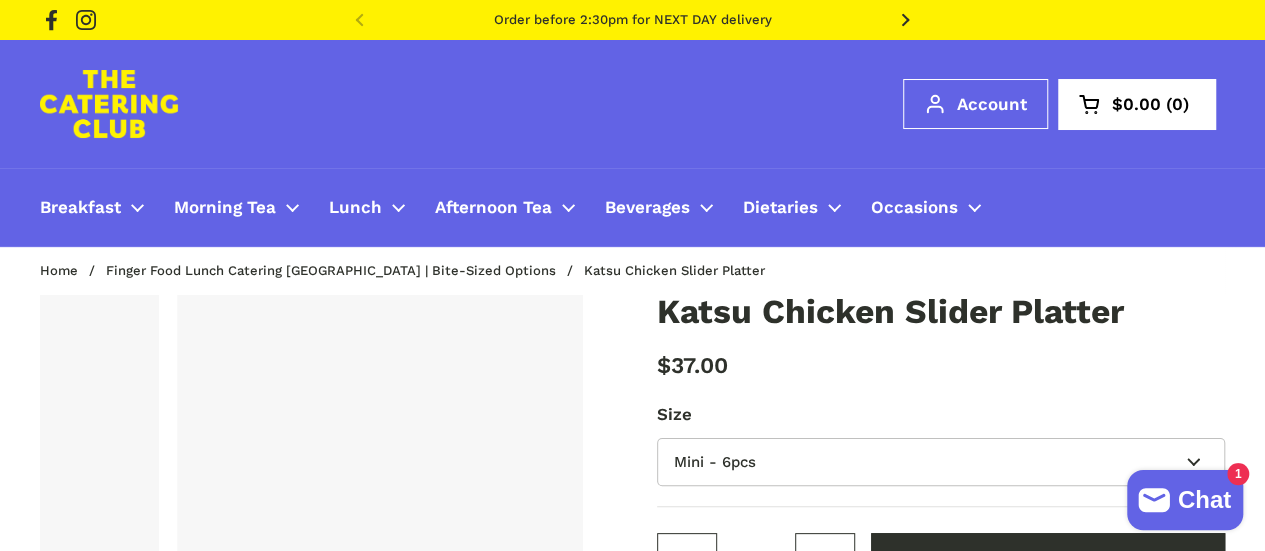 type 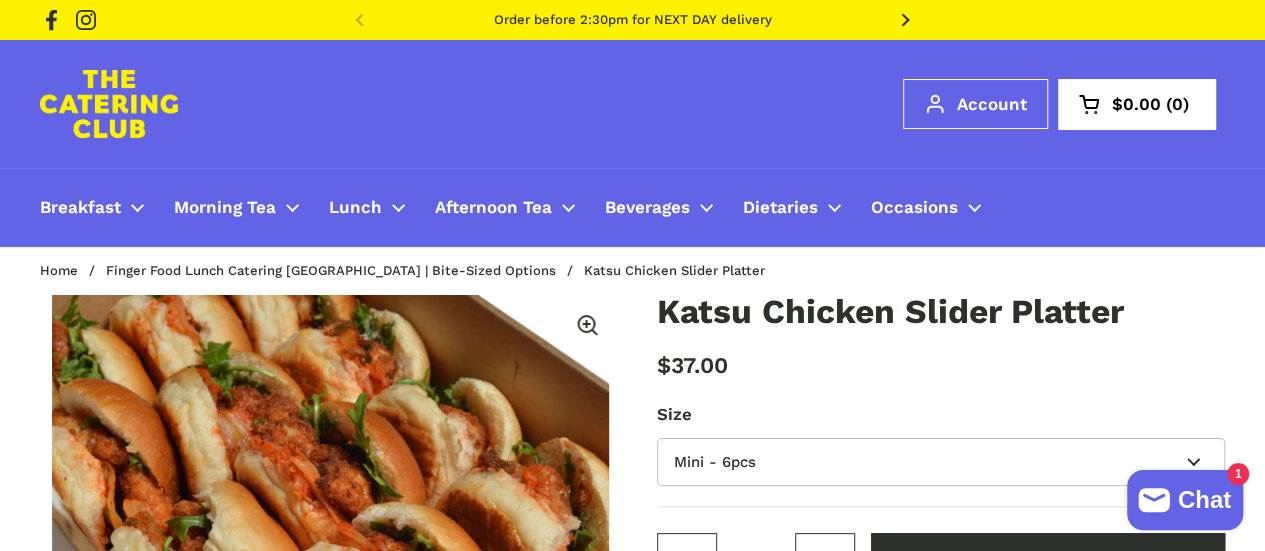 scroll, scrollTop: 0, scrollLeft: 1172, axis: horizontal 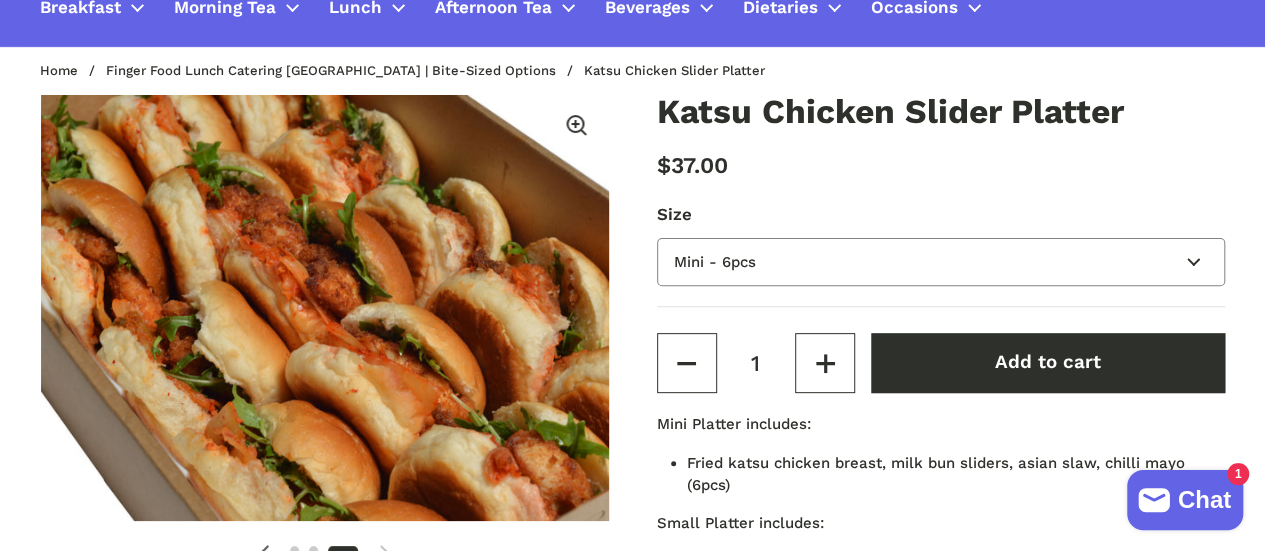 click on "Mini - 6pcs
Small - 15pcs
Large - 30pcs" at bounding box center (941, 262) 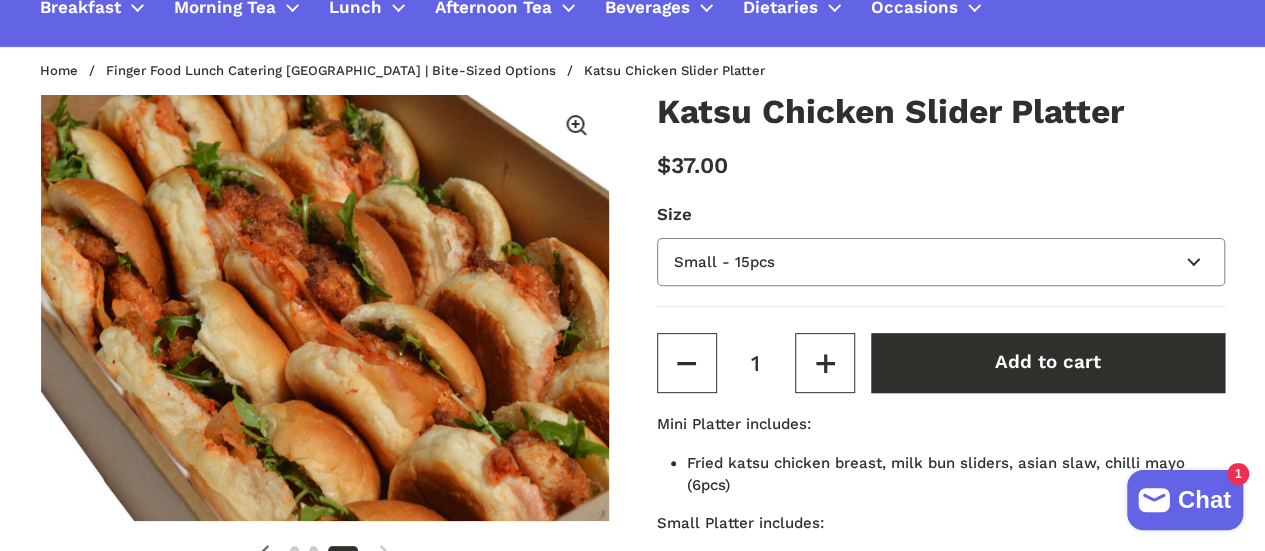 click on "Mini - 6pcs
Small - 15pcs
Large - 30pcs" at bounding box center [941, 262] 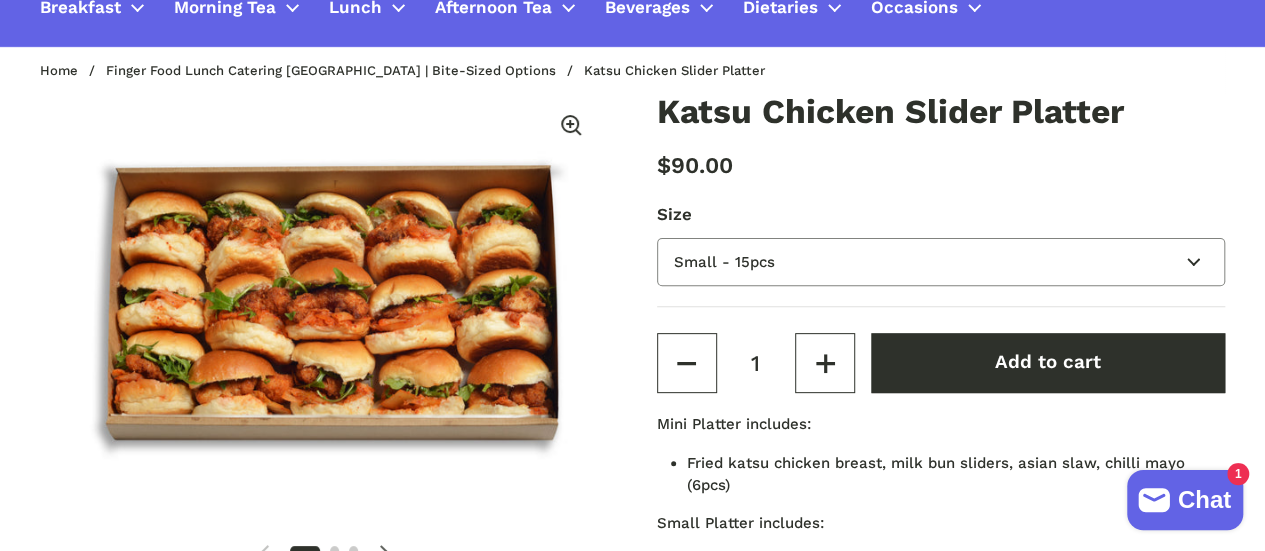 scroll, scrollTop: 0, scrollLeft: 0, axis: both 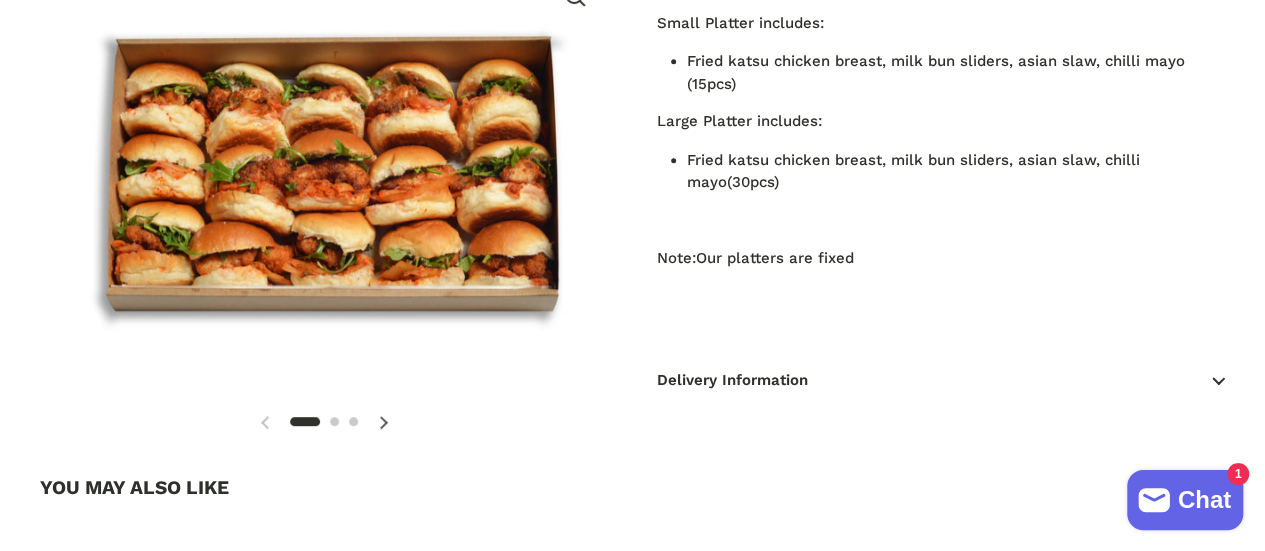 click 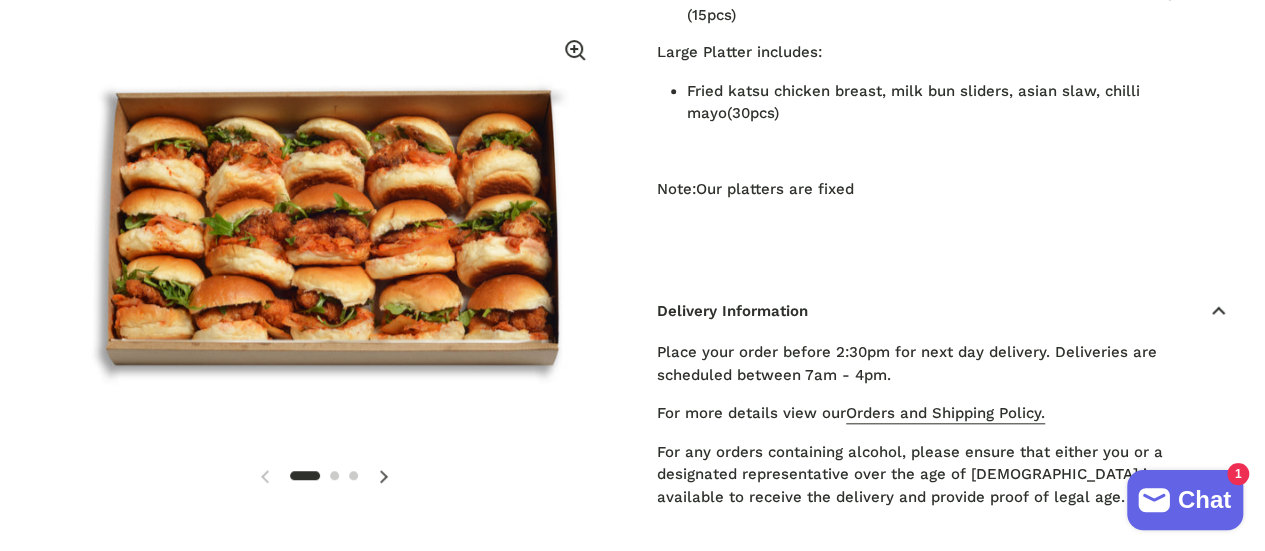 scroll, scrollTop: 900, scrollLeft: 0, axis: vertical 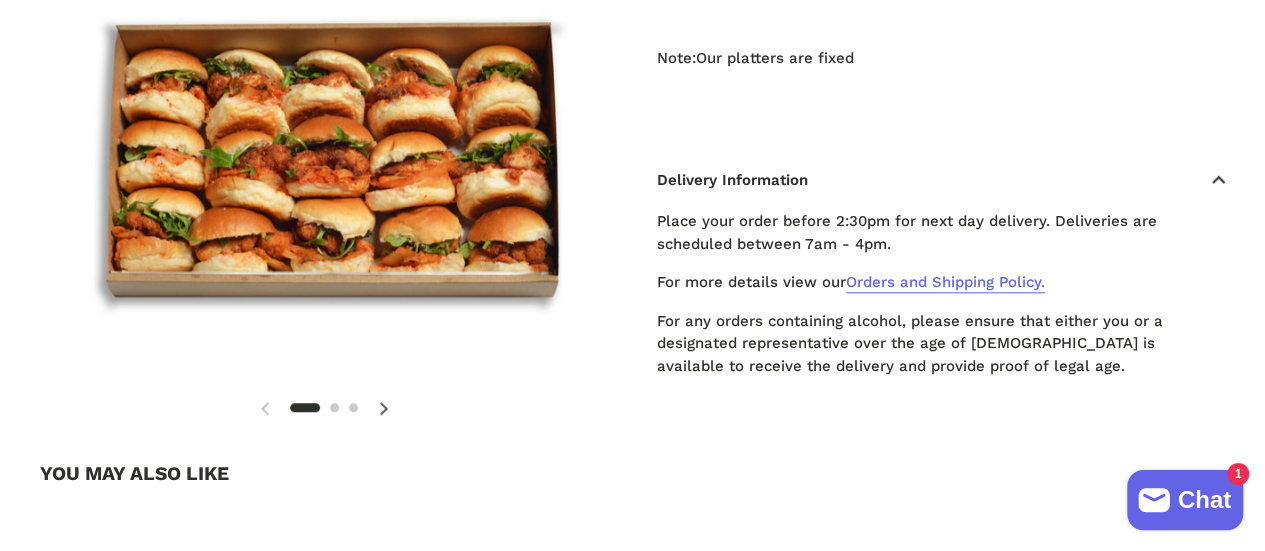 click on "Orders and Shipping Policy." at bounding box center [945, 283] 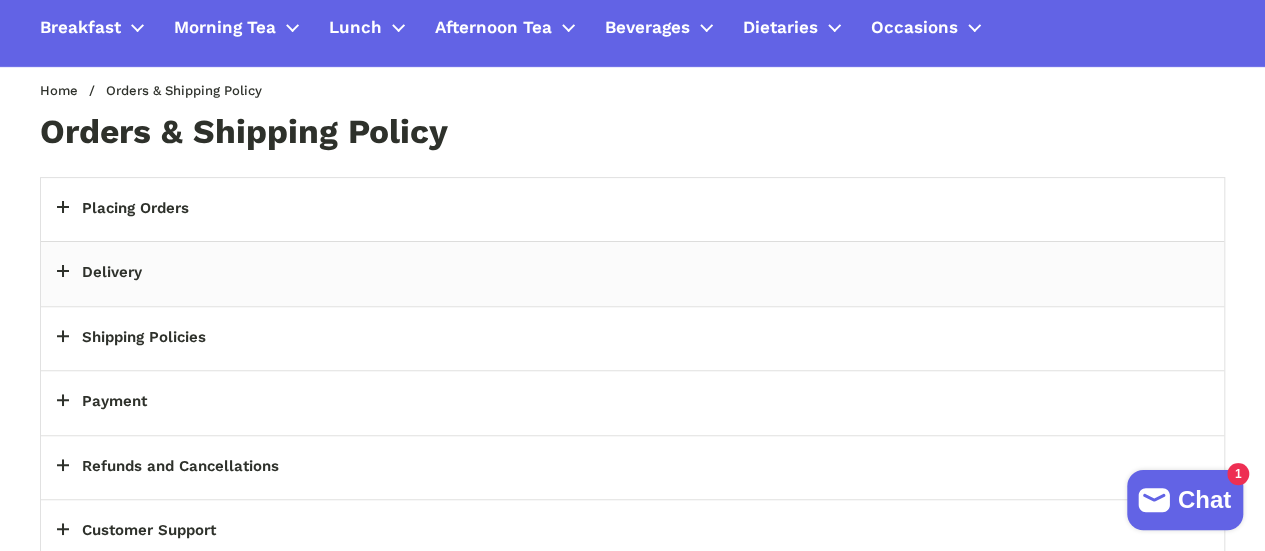 scroll, scrollTop: 200, scrollLeft: 0, axis: vertical 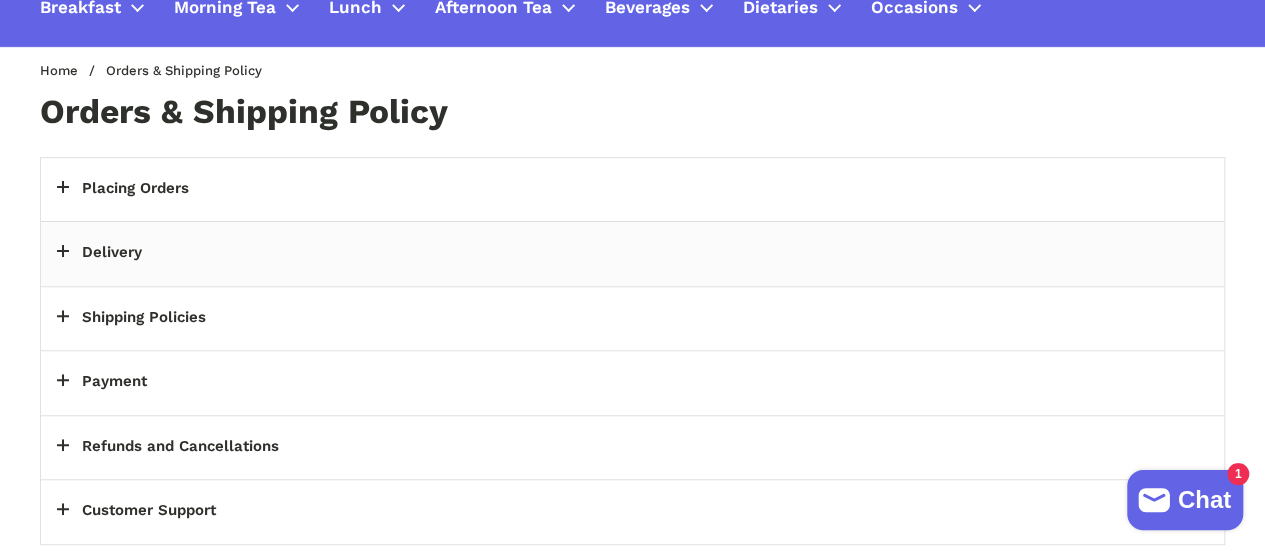 click on "Delivery" at bounding box center (632, 254) 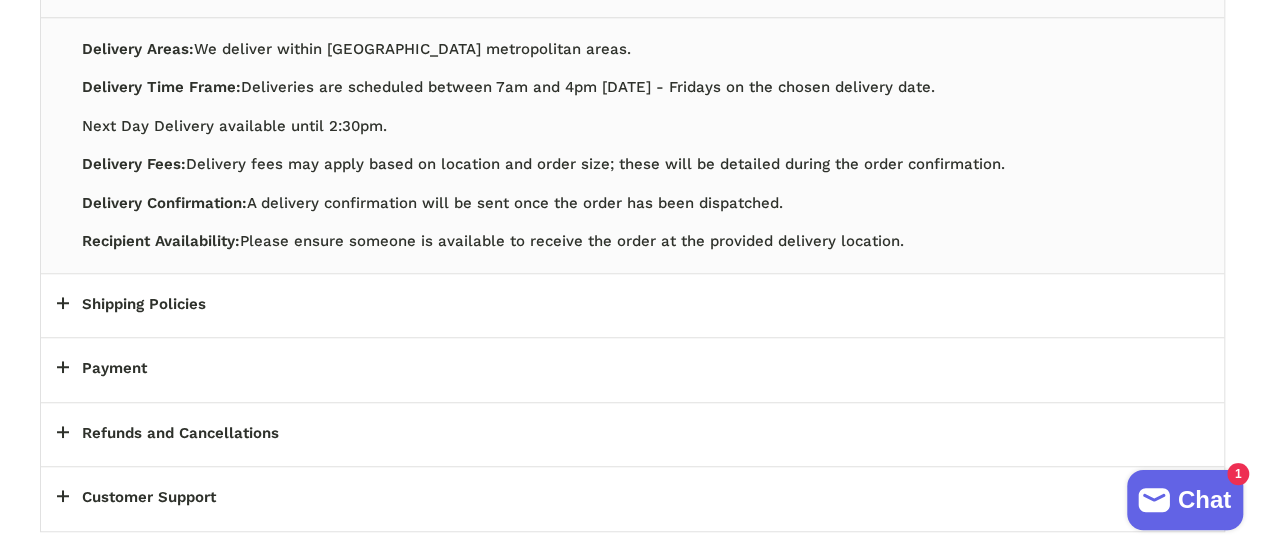 scroll, scrollTop: 500, scrollLeft: 0, axis: vertical 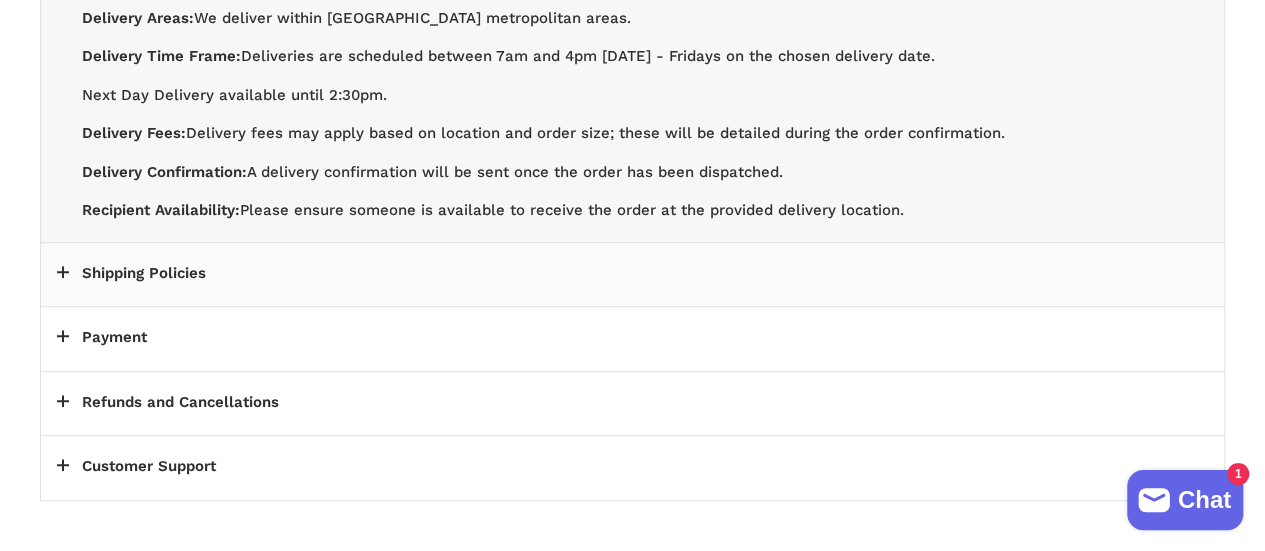 click 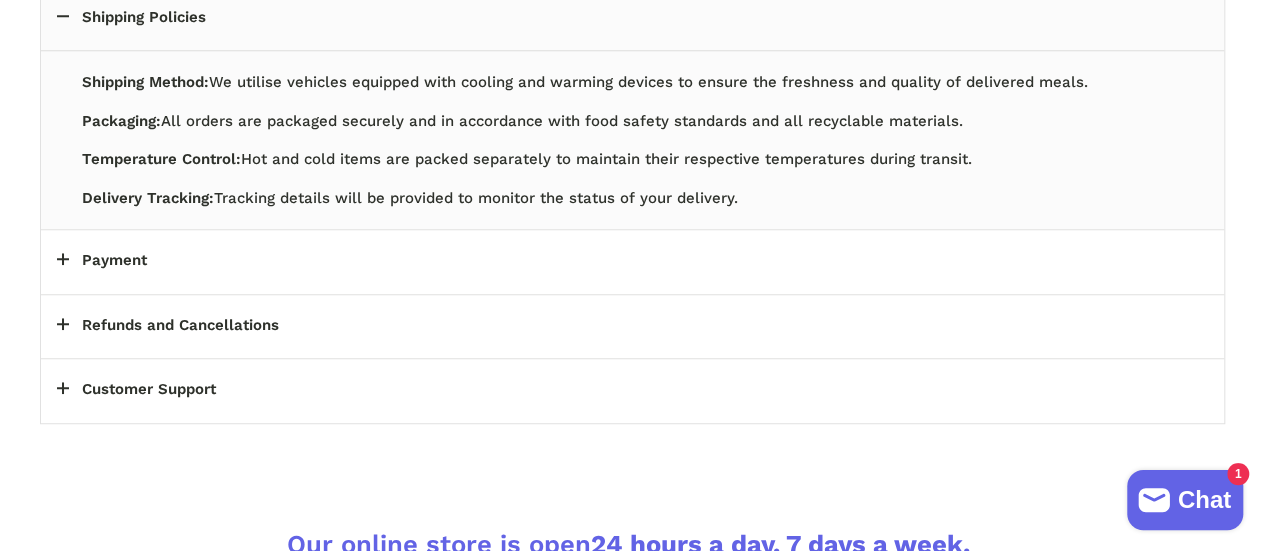 click 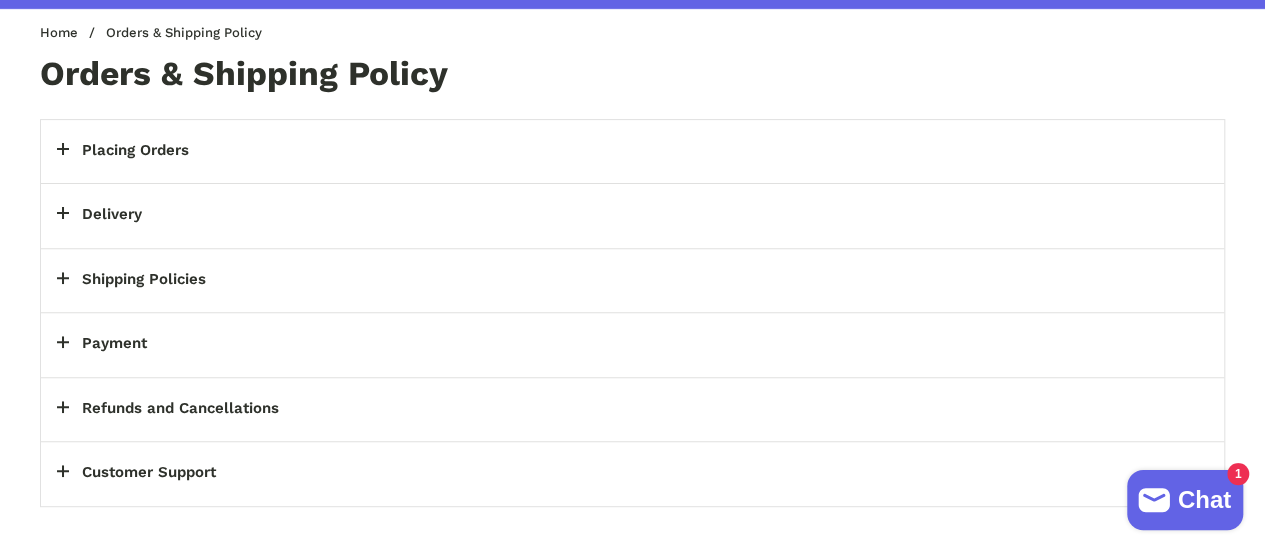 scroll, scrollTop: 0, scrollLeft: 0, axis: both 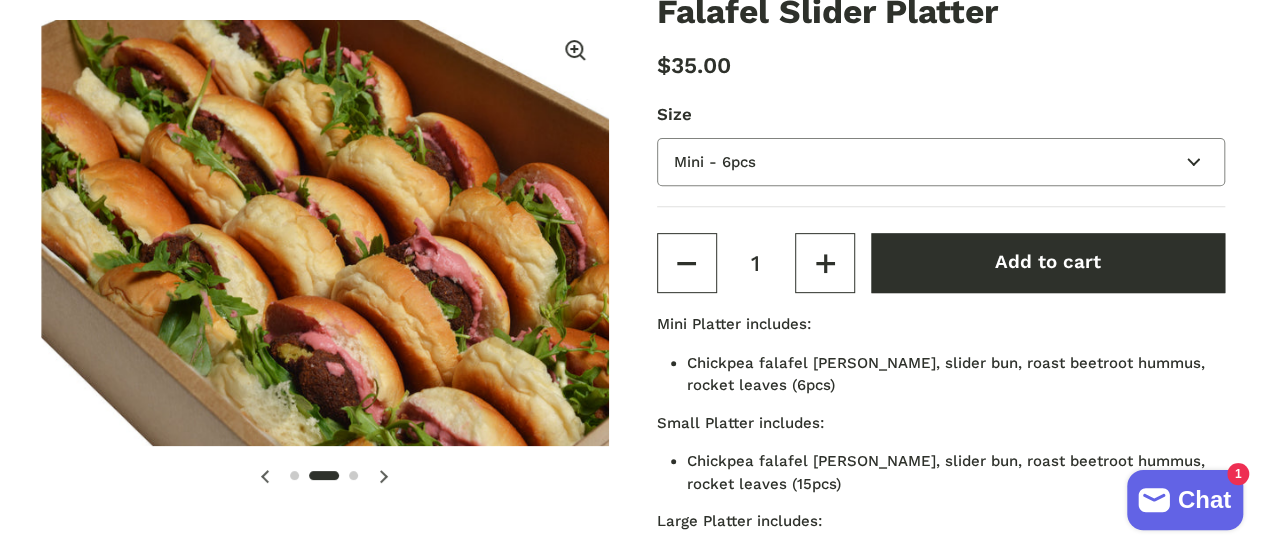 click on "Mini - 6pcs
Small - 15pcs
Large - 30pcs" at bounding box center [941, 162] 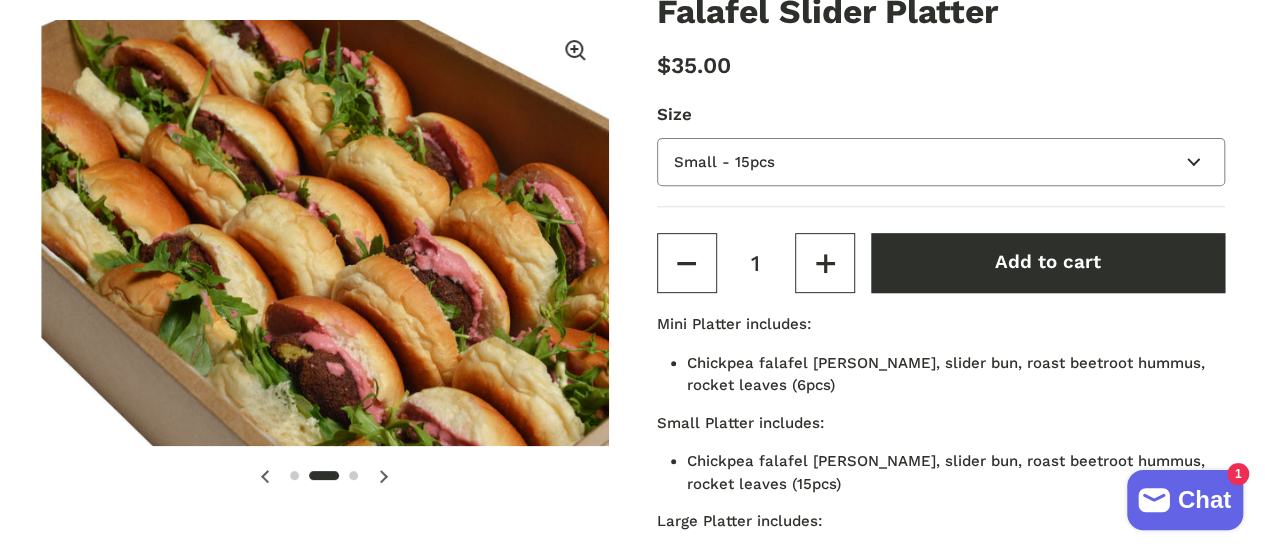 type 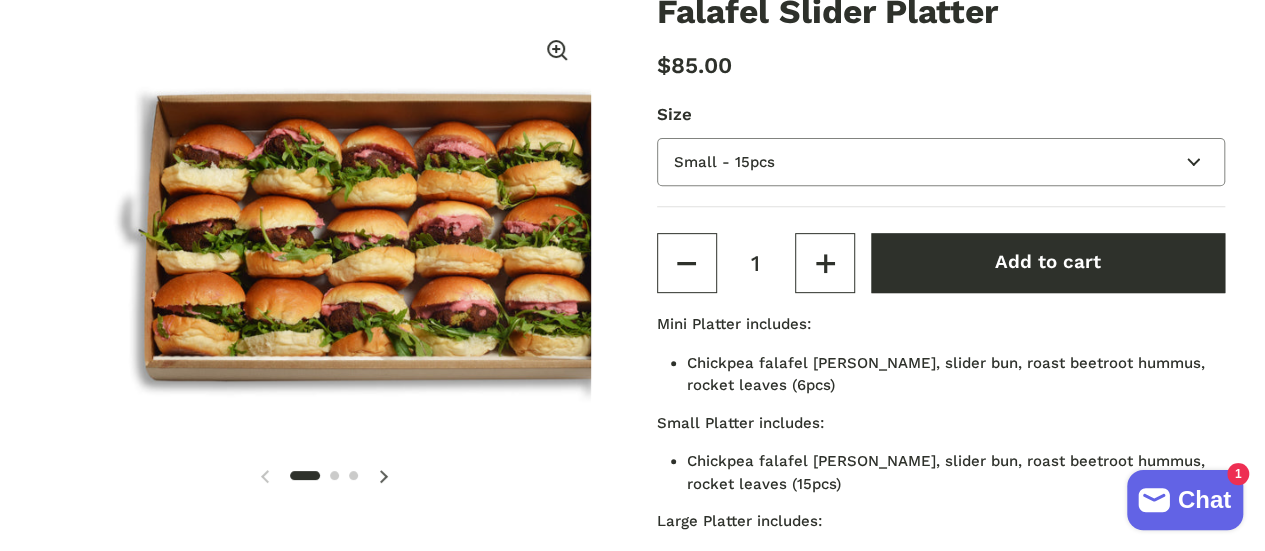 scroll, scrollTop: 0, scrollLeft: 0, axis: both 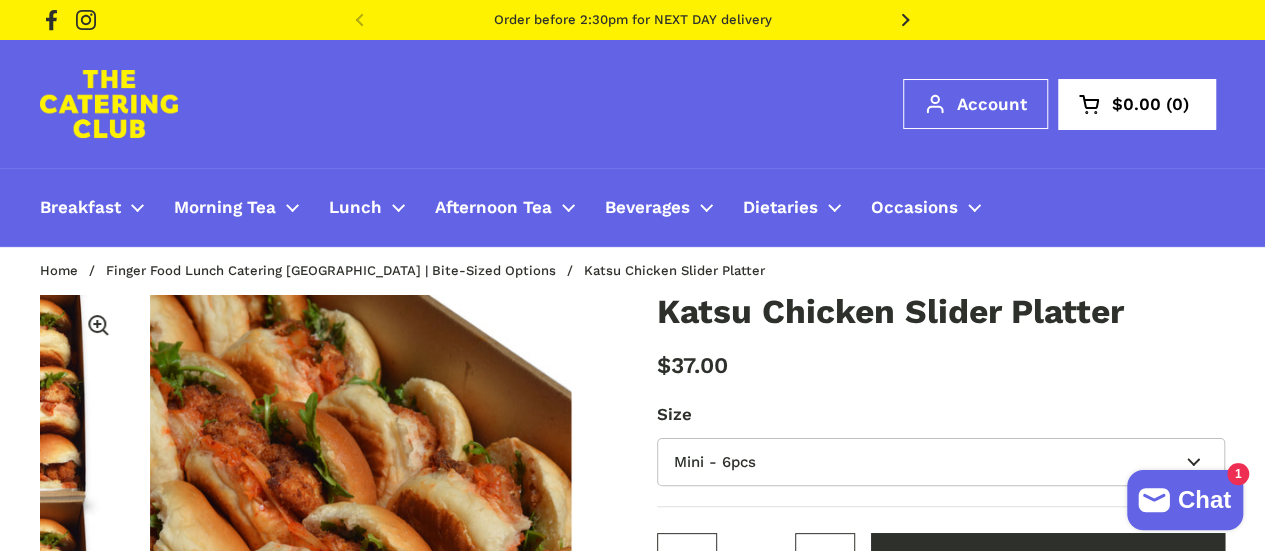 type 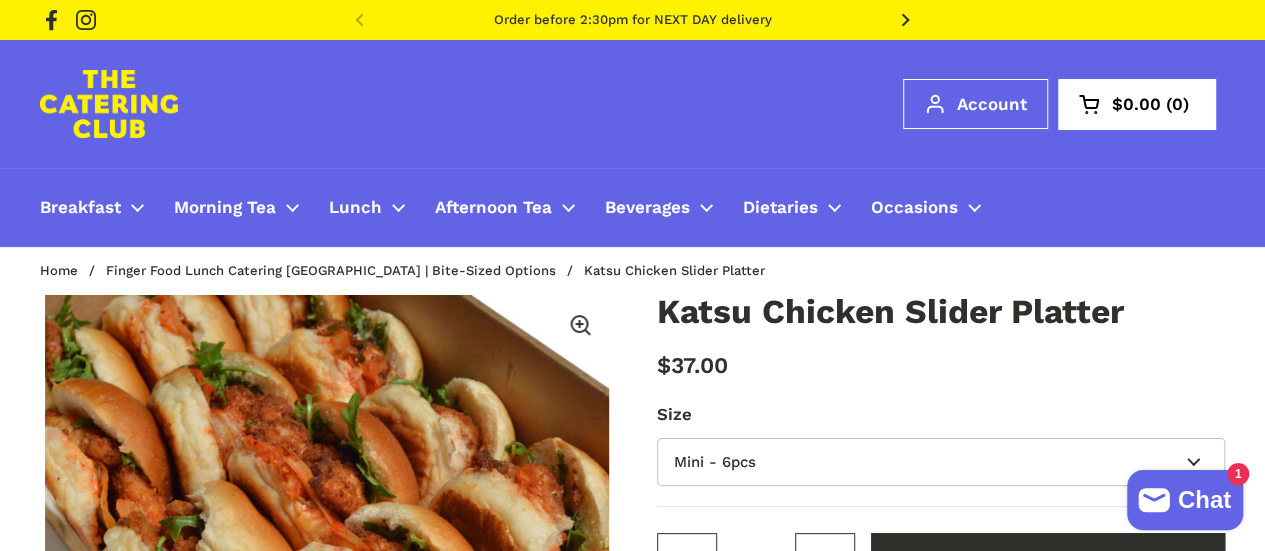 scroll, scrollTop: 0, scrollLeft: 1172, axis: horizontal 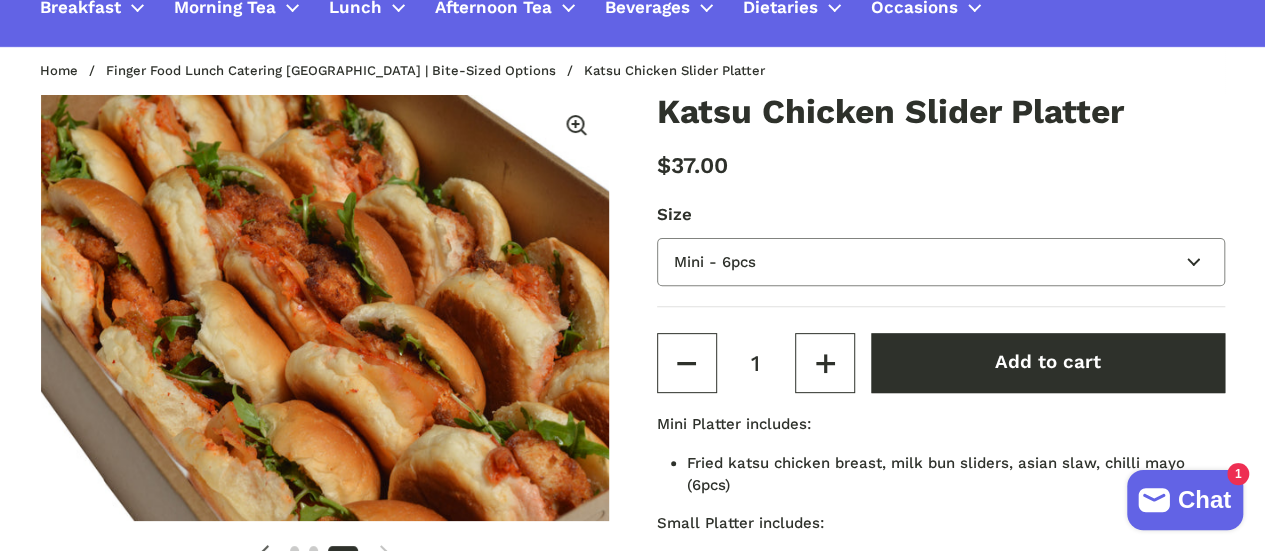click on "Mini - 6pcs
Small - 15pcs
Large - 30pcs" at bounding box center [941, 262] 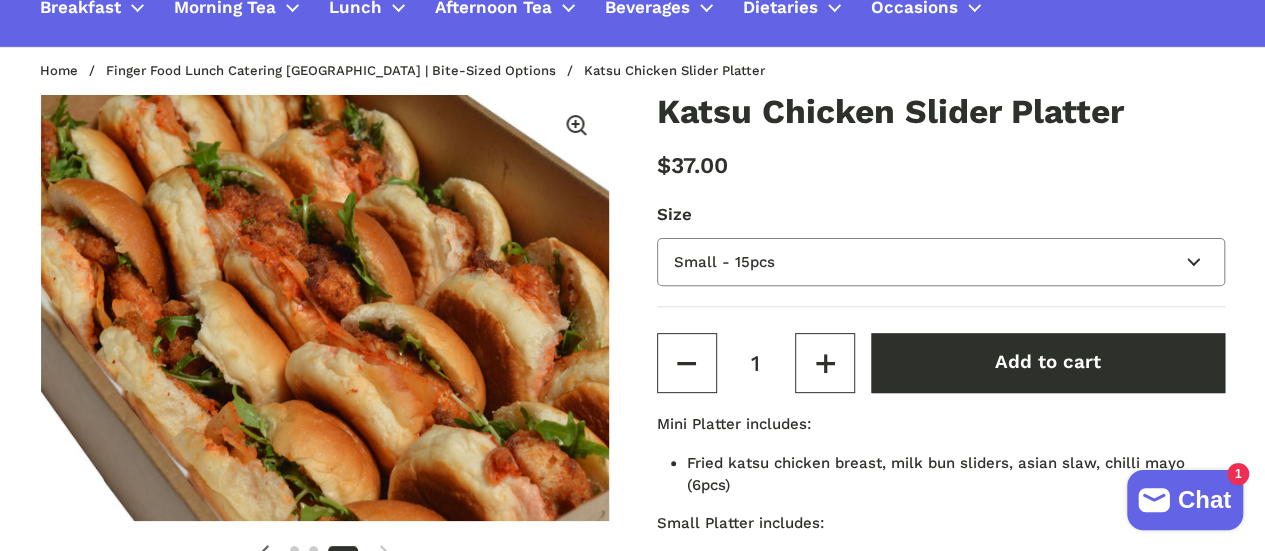 click on "Mini - 6pcs
Small - 15pcs
Large - 30pcs" at bounding box center (941, 262) 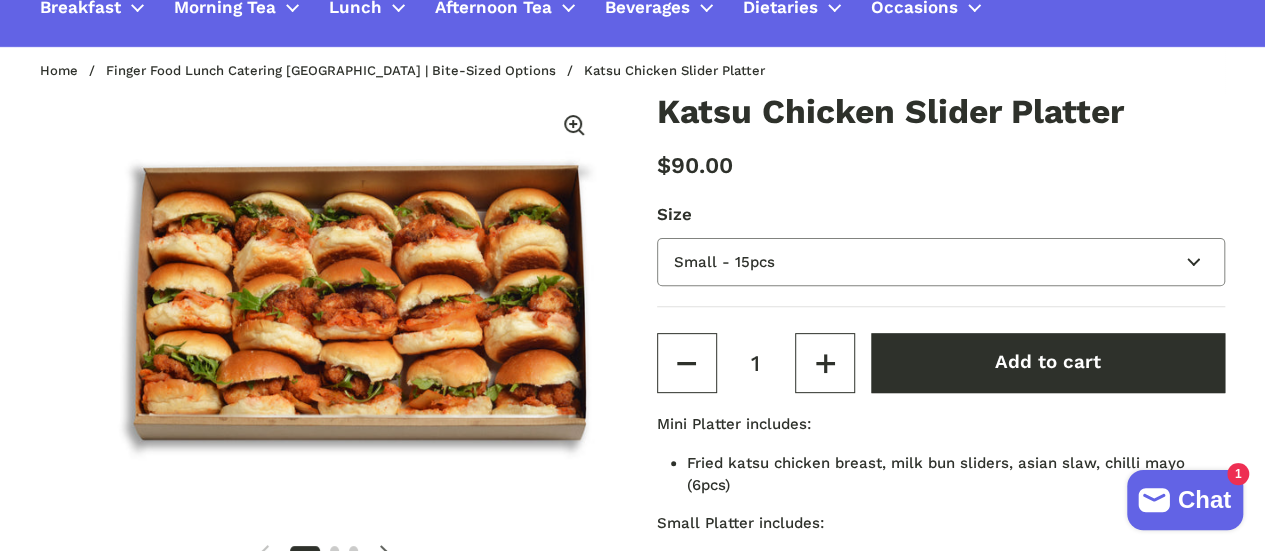 scroll, scrollTop: 0, scrollLeft: 0, axis: both 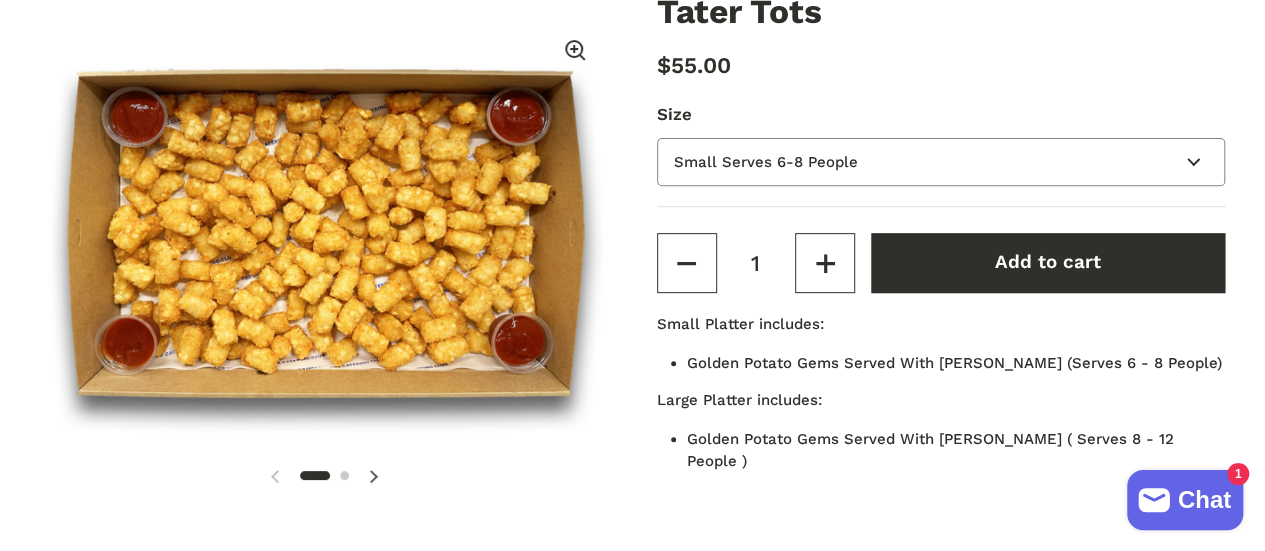 click on "Small Serves 6-8 People
Large Serves 8-12 People" at bounding box center (941, 162) 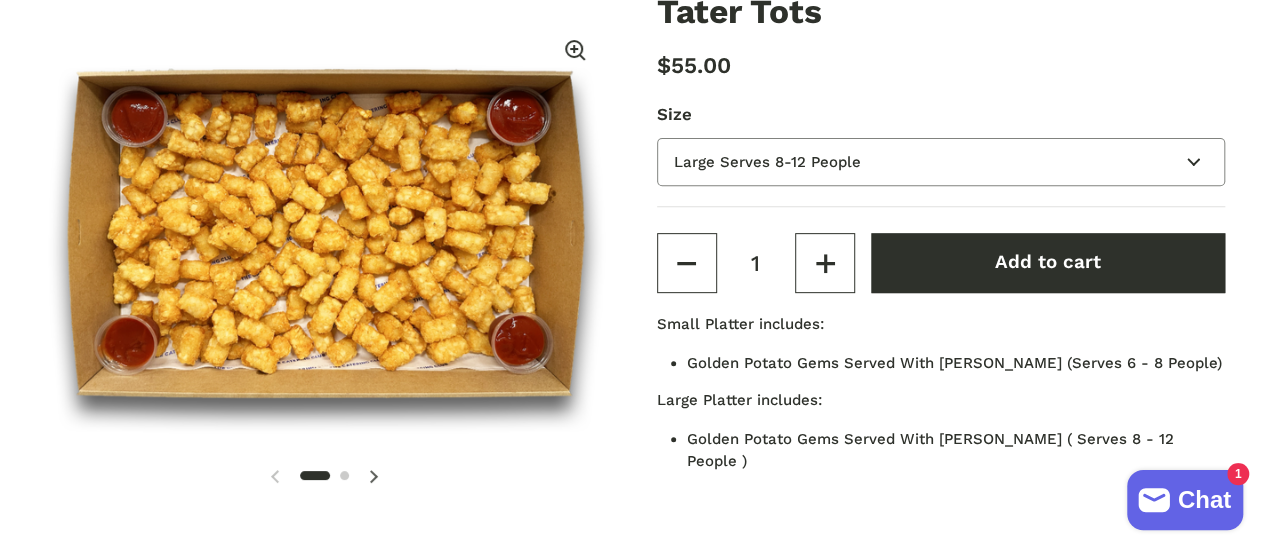 click on "Small Serves 6-8 People
Large Serves 8-12 People" at bounding box center [941, 162] 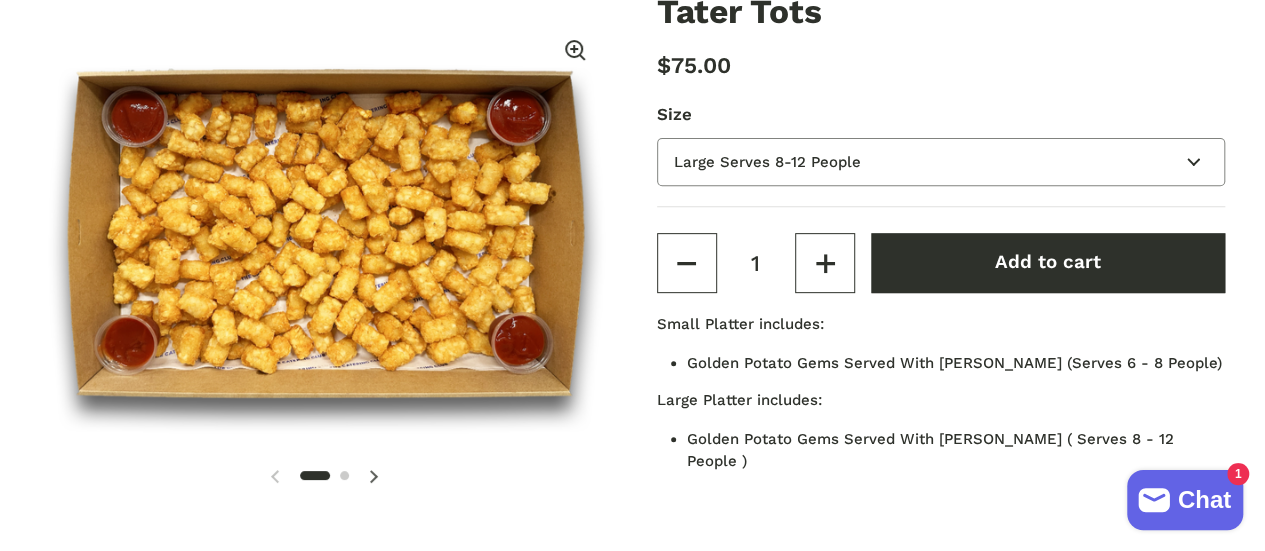 click on "Small Serves 6-8 People
Large Serves 8-12 People" at bounding box center (941, 162) 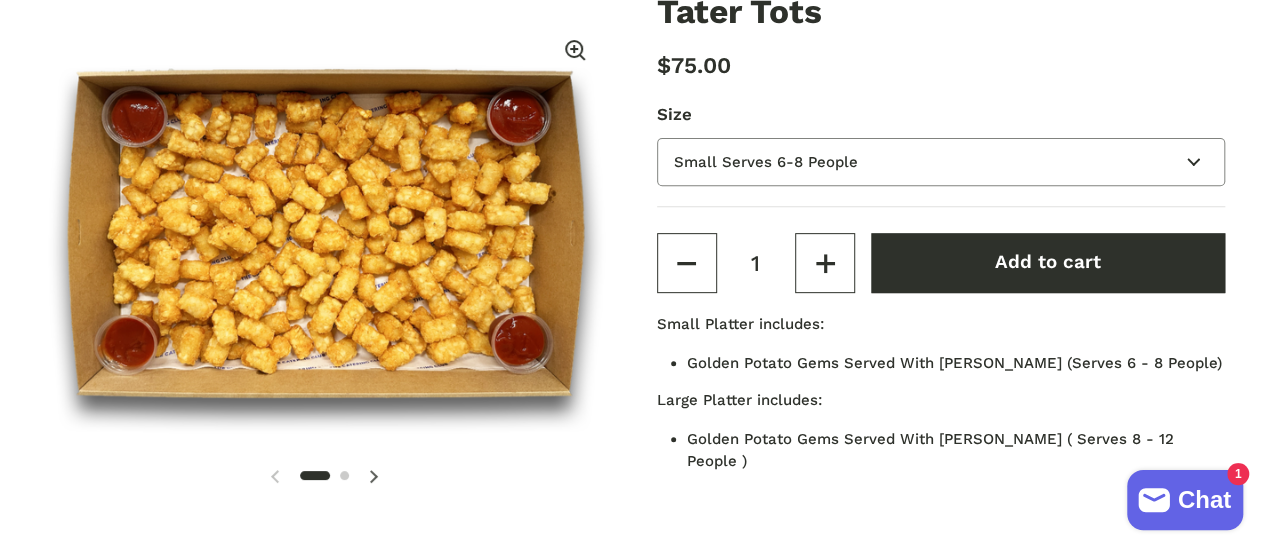 click on "Small Serves 6-8 People
Large Serves 8-12 People" at bounding box center (941, 162) 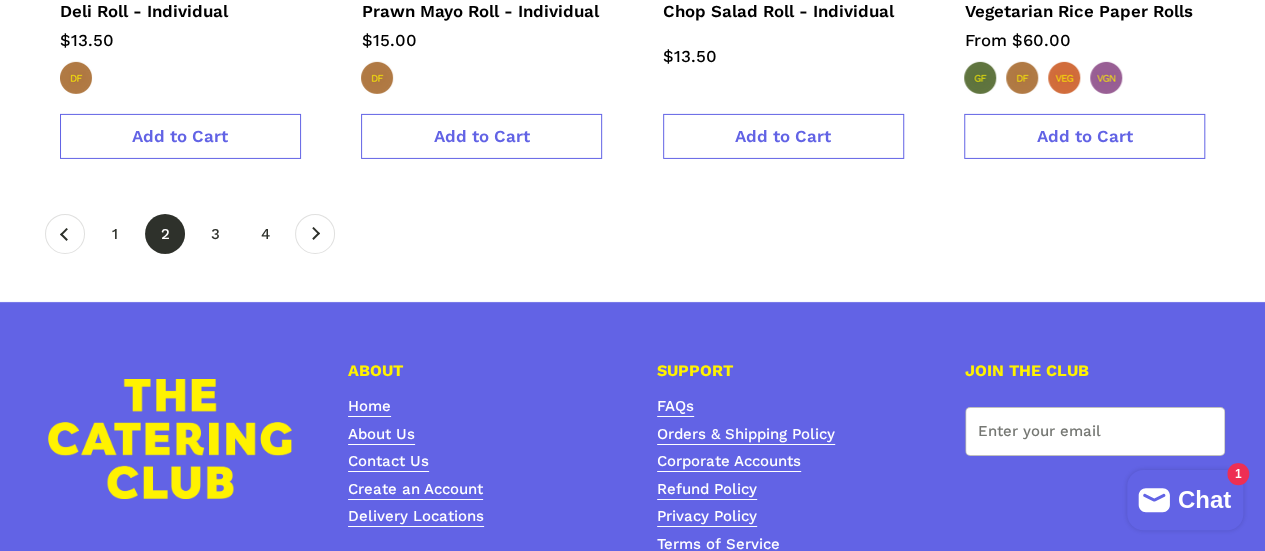 scroll, scrollTop: 3136, scrollLeft: 0, axis: vertical 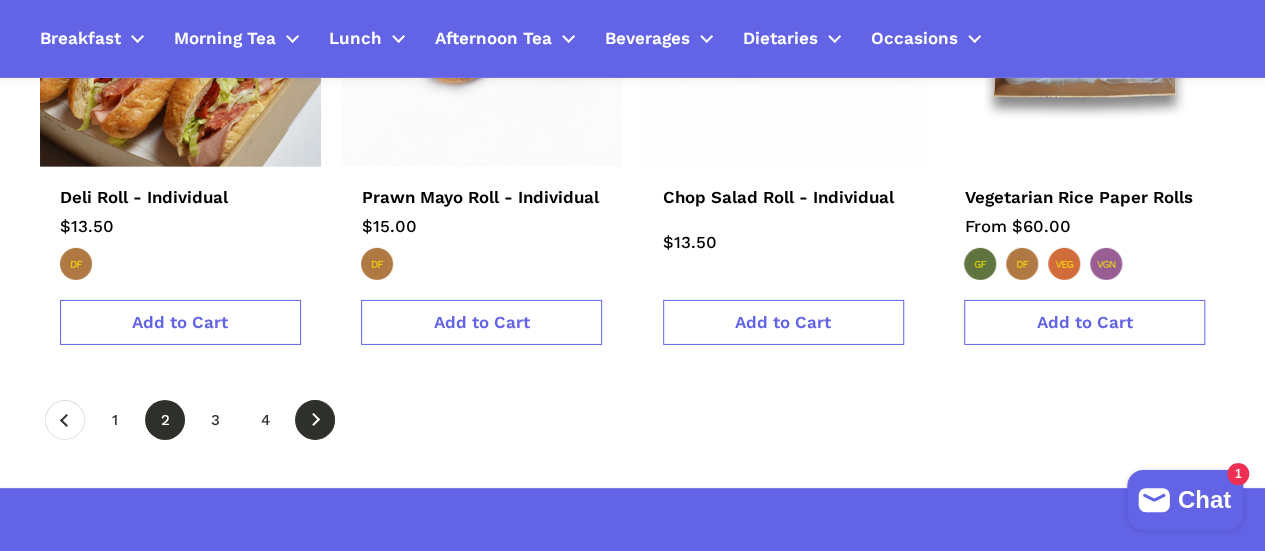 click on "Next" at bounding box center [315, 420] 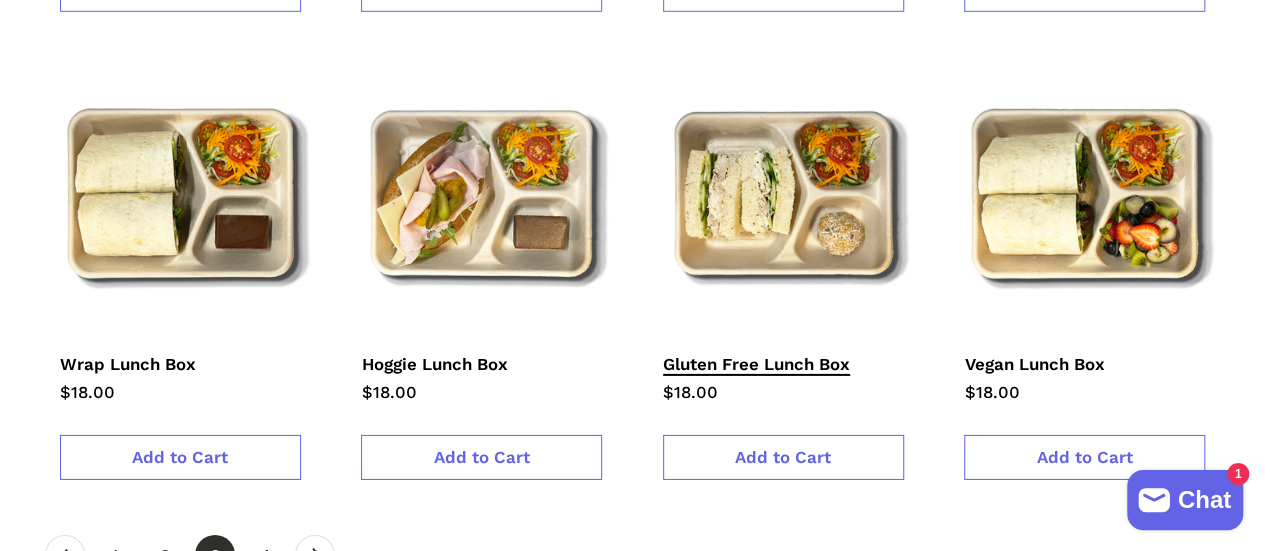 scroll, scrollTop: 3200, scrollLeft: 0, axis: vertical 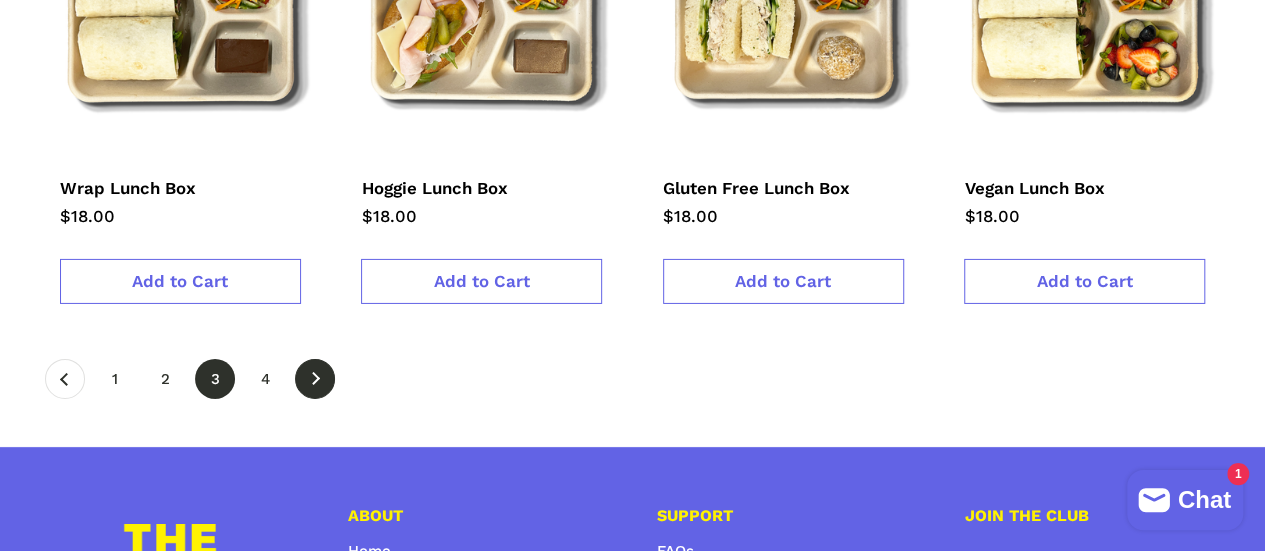 click on "Next" at bounding box center [315, 379] 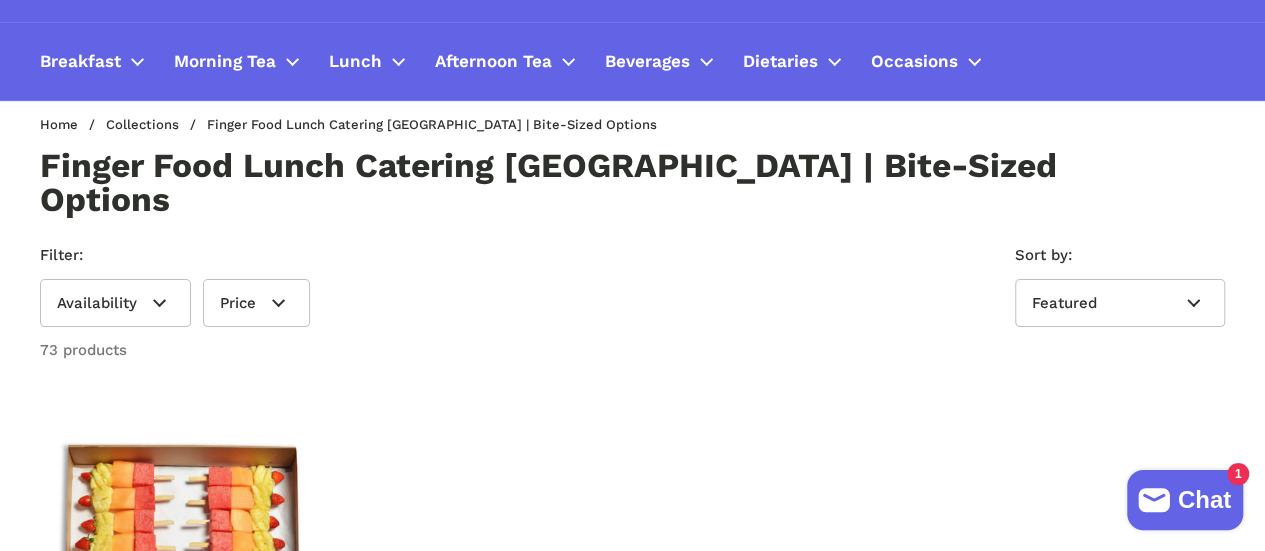 scroll, scrollTop: 0, scrollLeft: 0, axis: both 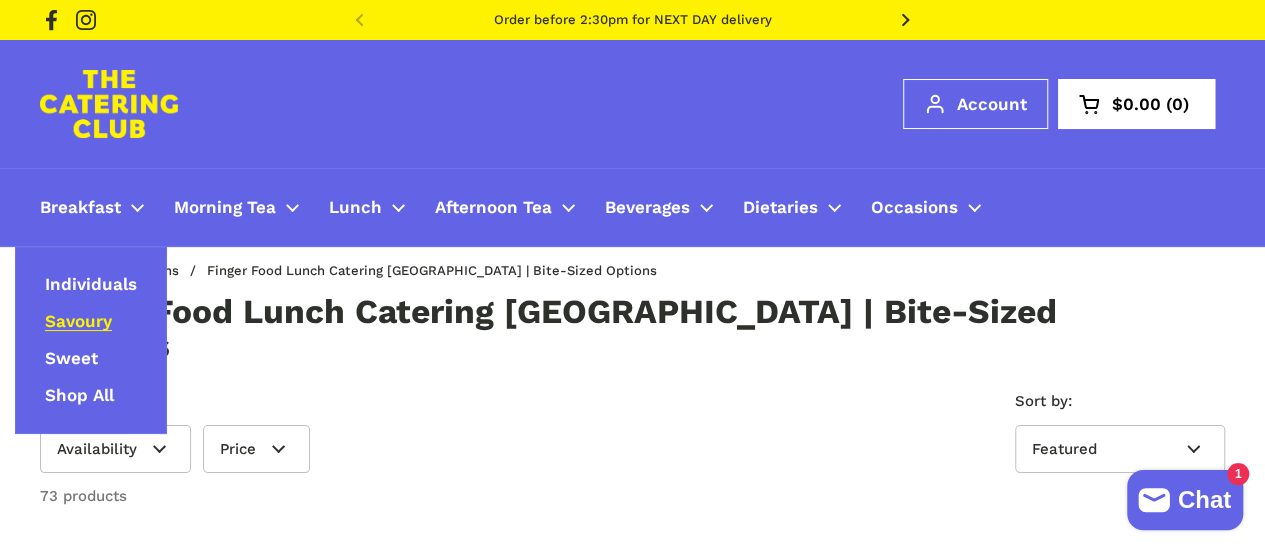 click on "Savoury" at bounding box center (78, 322) 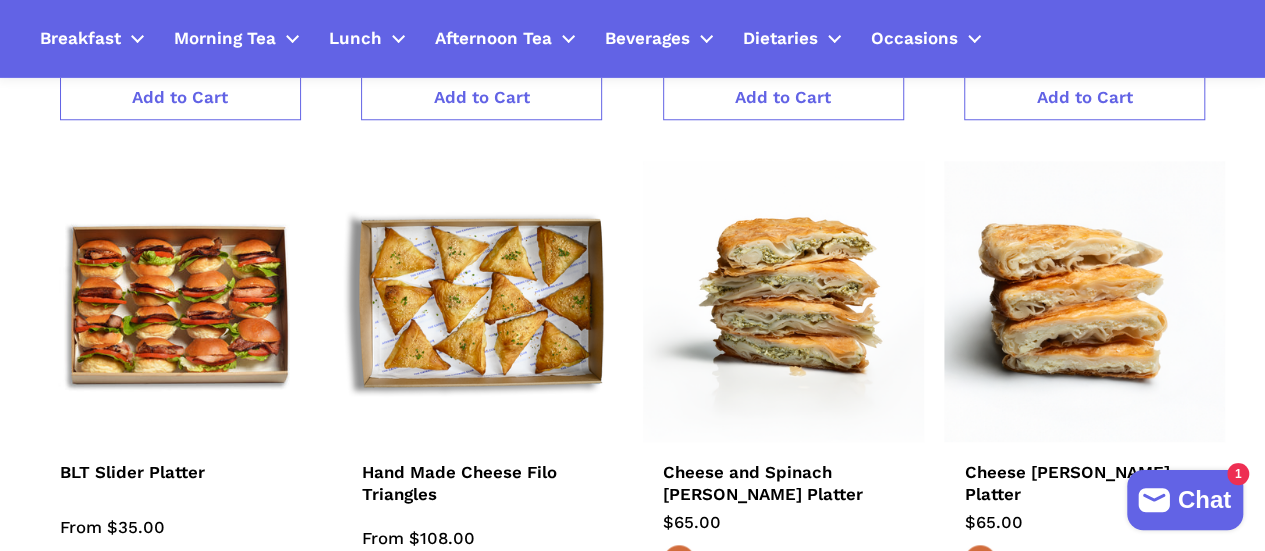 scroll, scrollTop: 600, scrollLeft: 0, axis: vertical 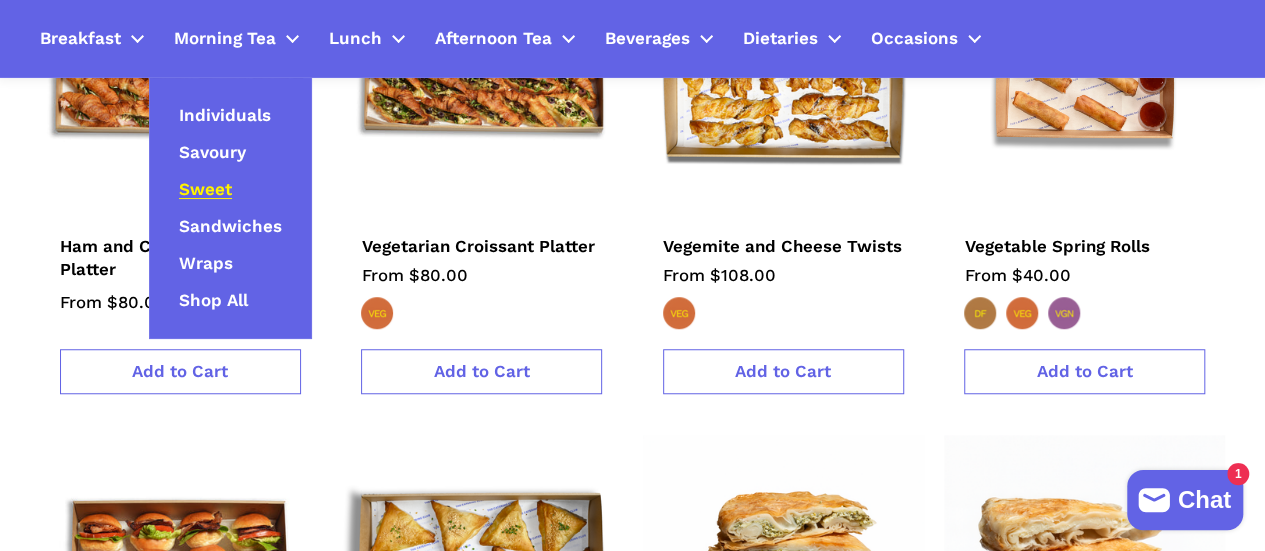 click on "Sweet" at bounding box center (205, 190) 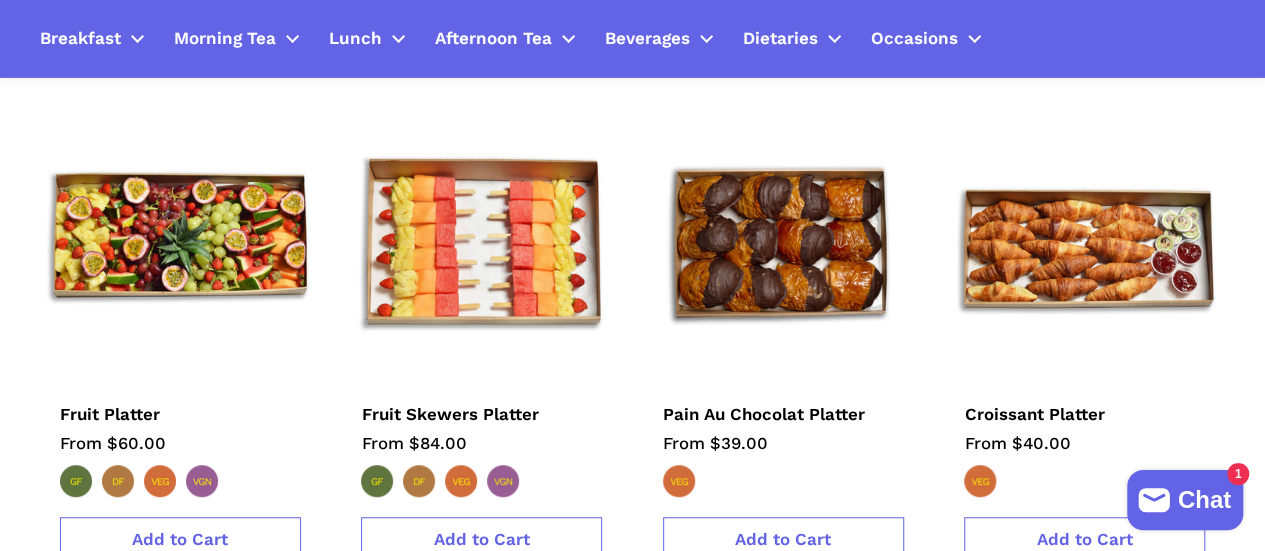 scroll, scrollTop: 400, scrollLeft: 0, axis: vertical 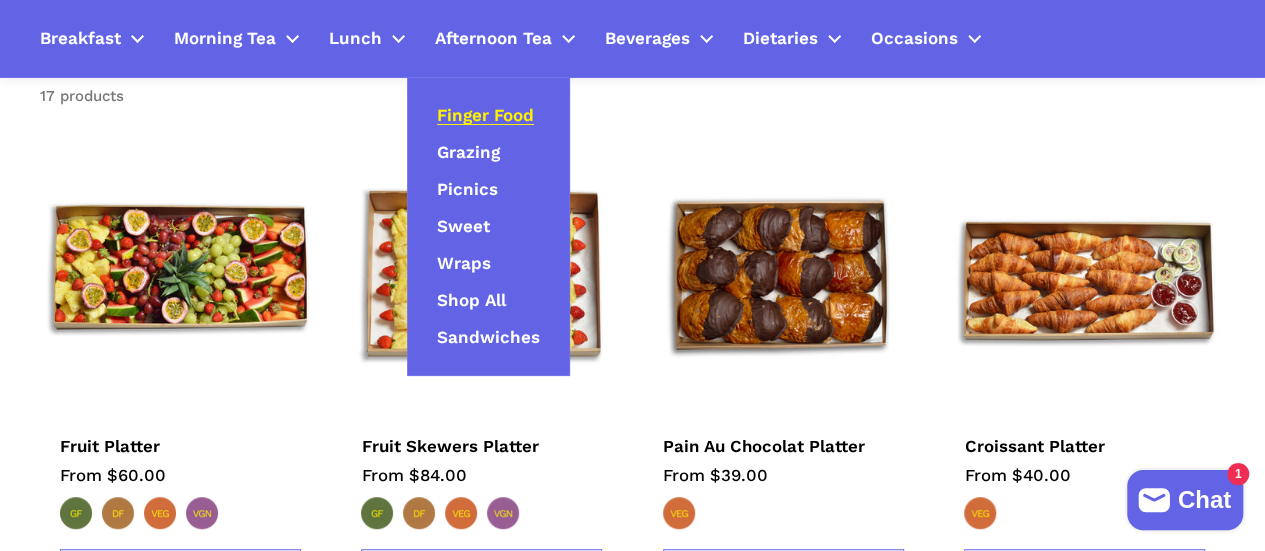click on "Finger Food" at bounding box center [485, 116] 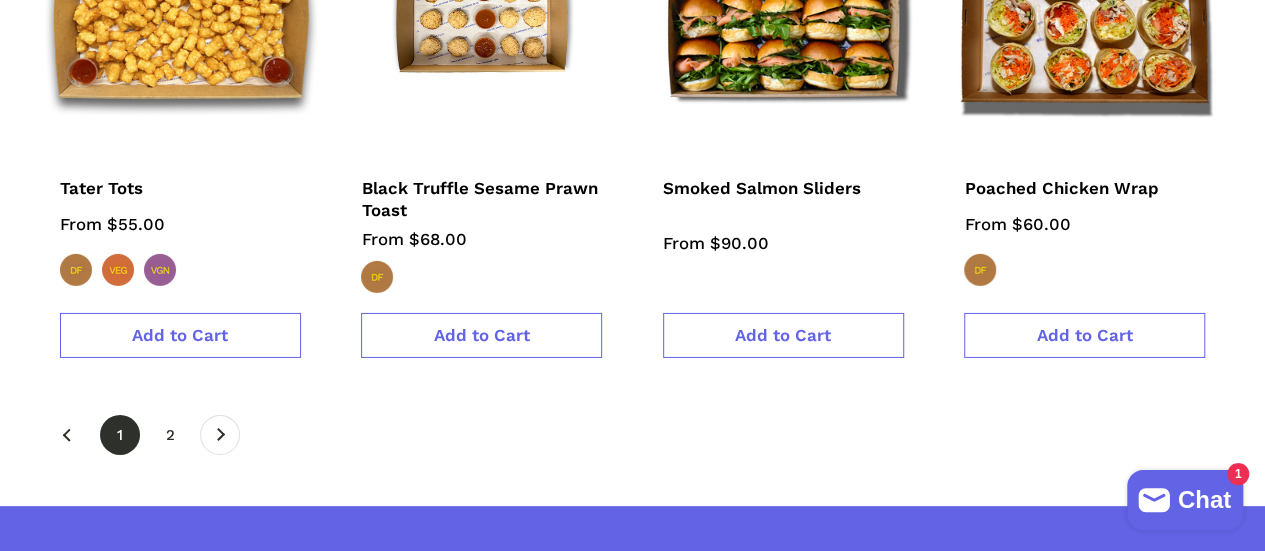 scroll, scrollTop: 3300, scrollLeft: 0, axis: vertical 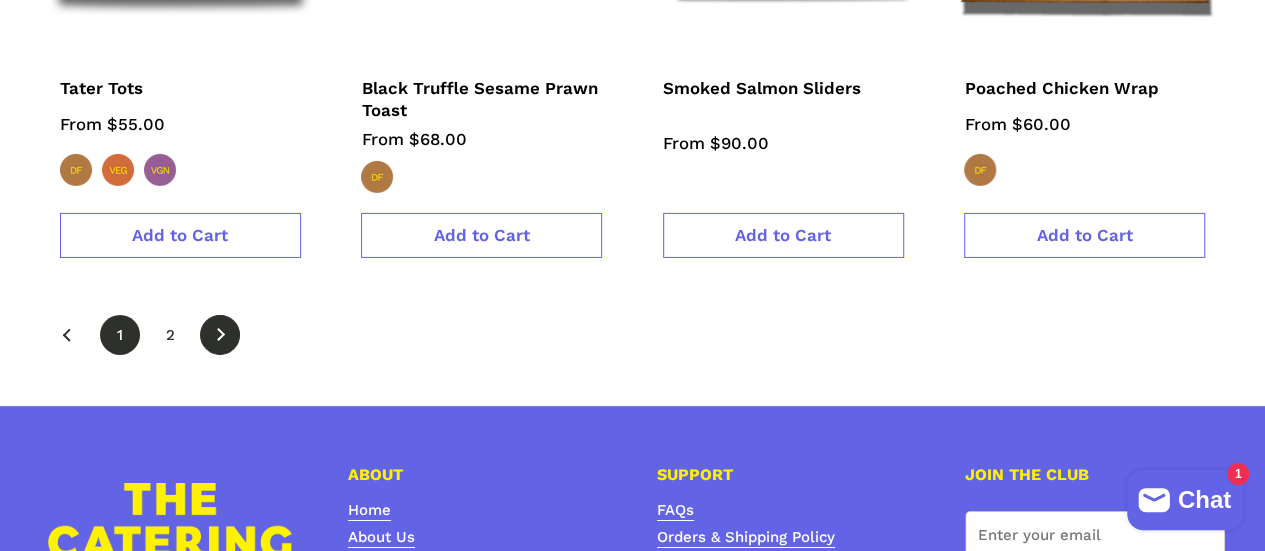 click on "Next" at bounding box center (220, 335) 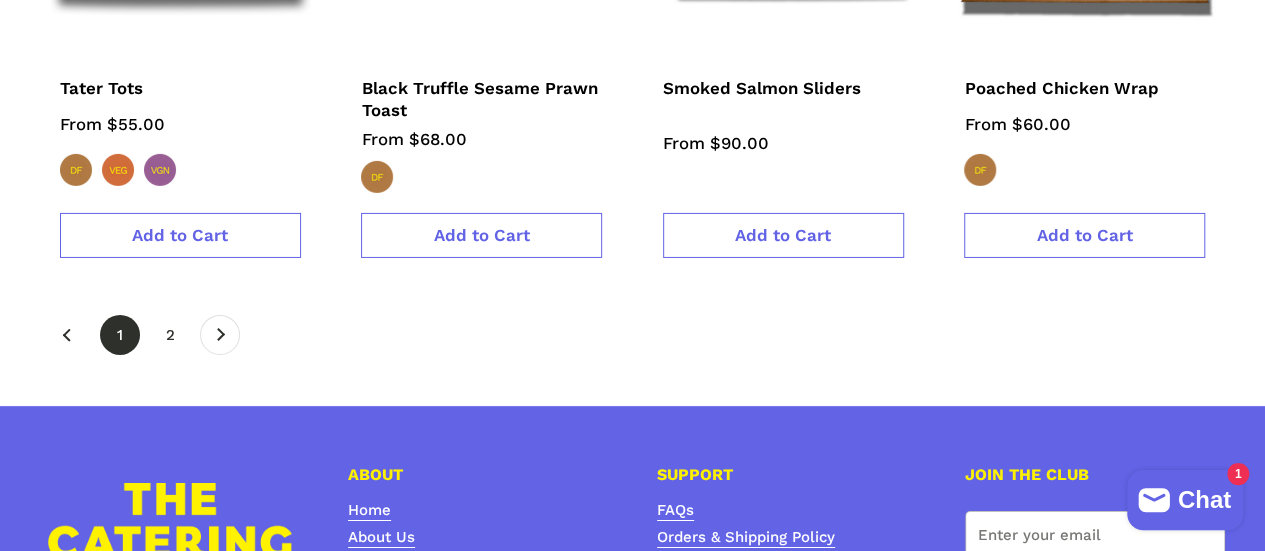 scroll, scrollTop: 3280, scrollLeft: 0, axis: vertical 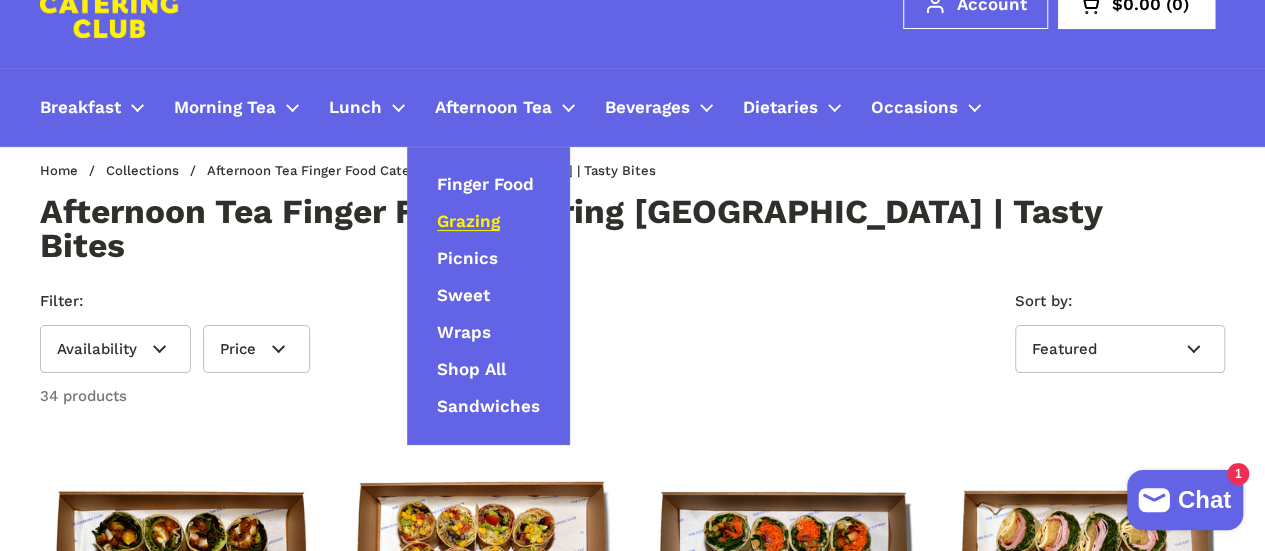 click on "Grazing" at bounding box center [468, 222] 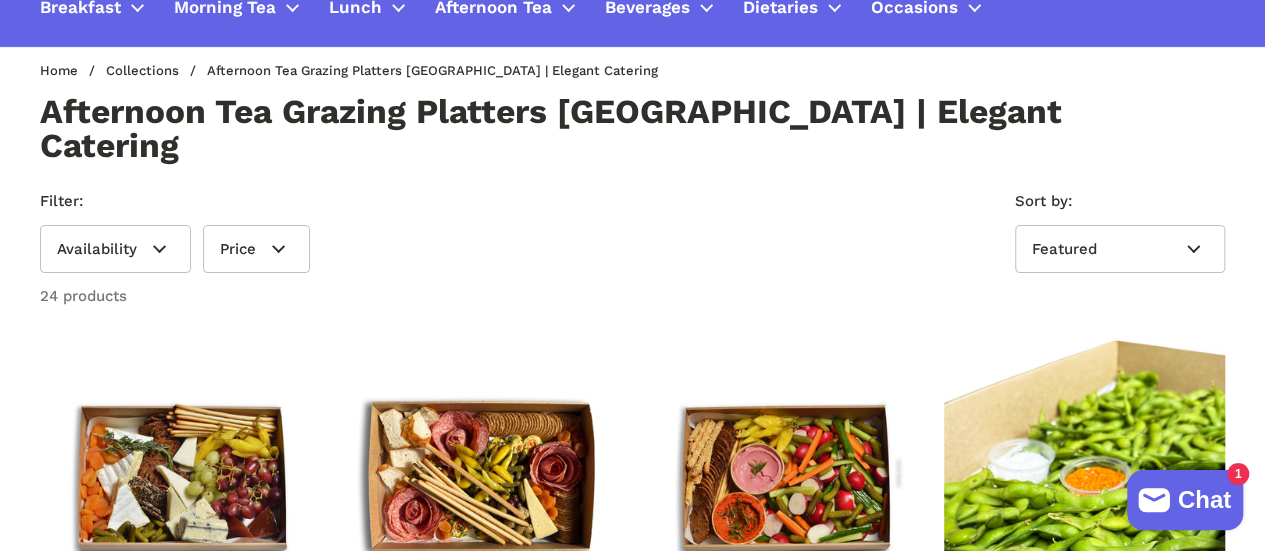 scroll, scrollTop: 0, scrollLeft: 0, axis: both 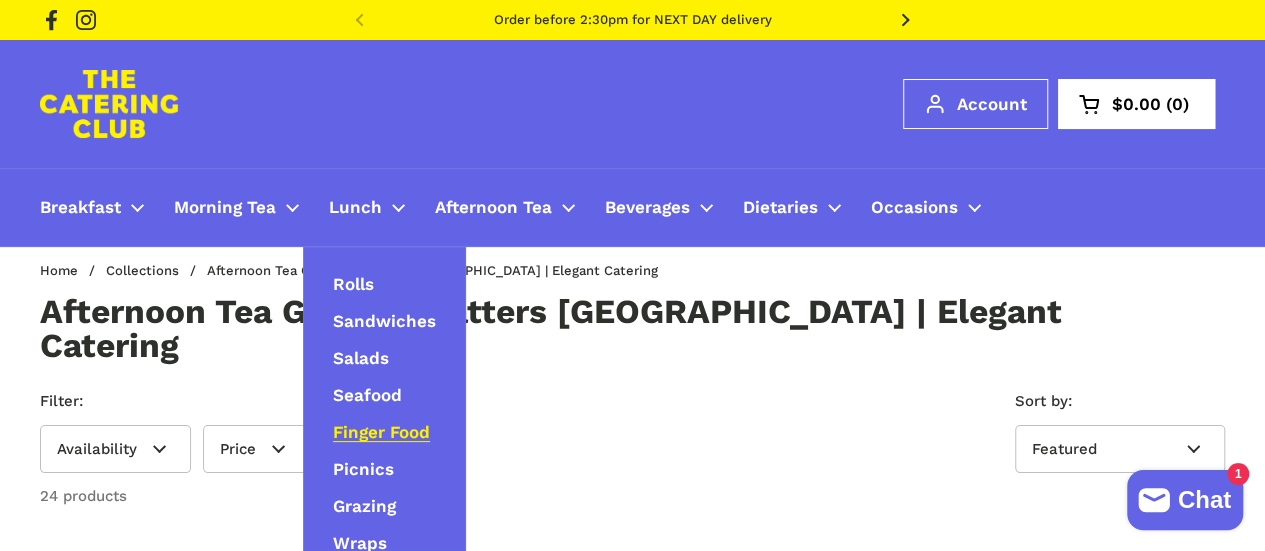 click on "Finger Food" at bounding box center (381, 433) 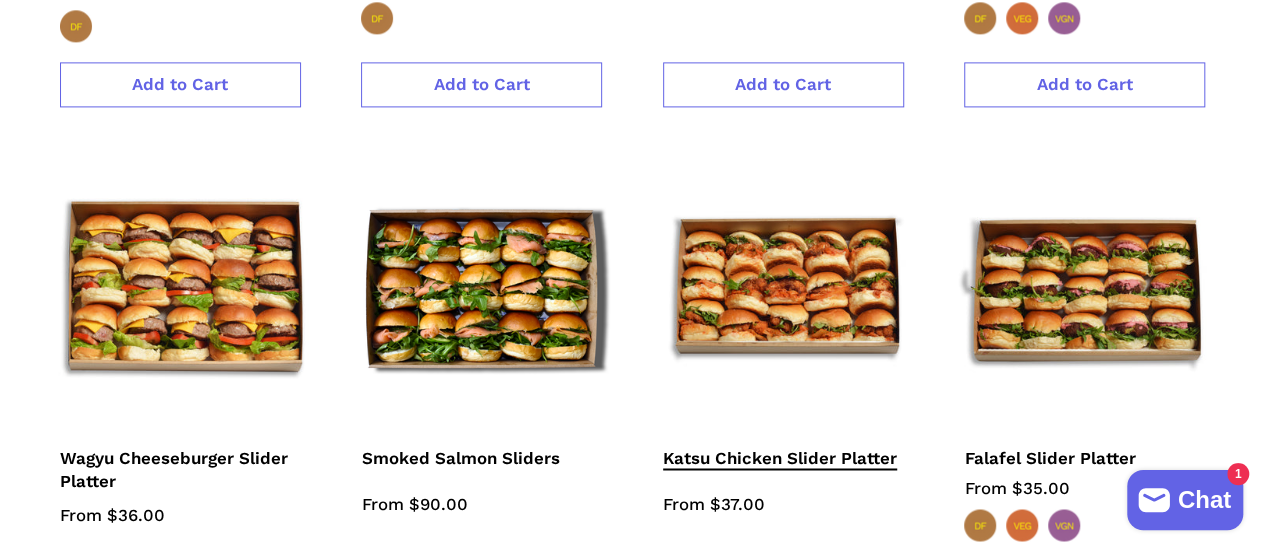 scroll, scrollTop: 1500, scrollLeft: 0, axis: vertical 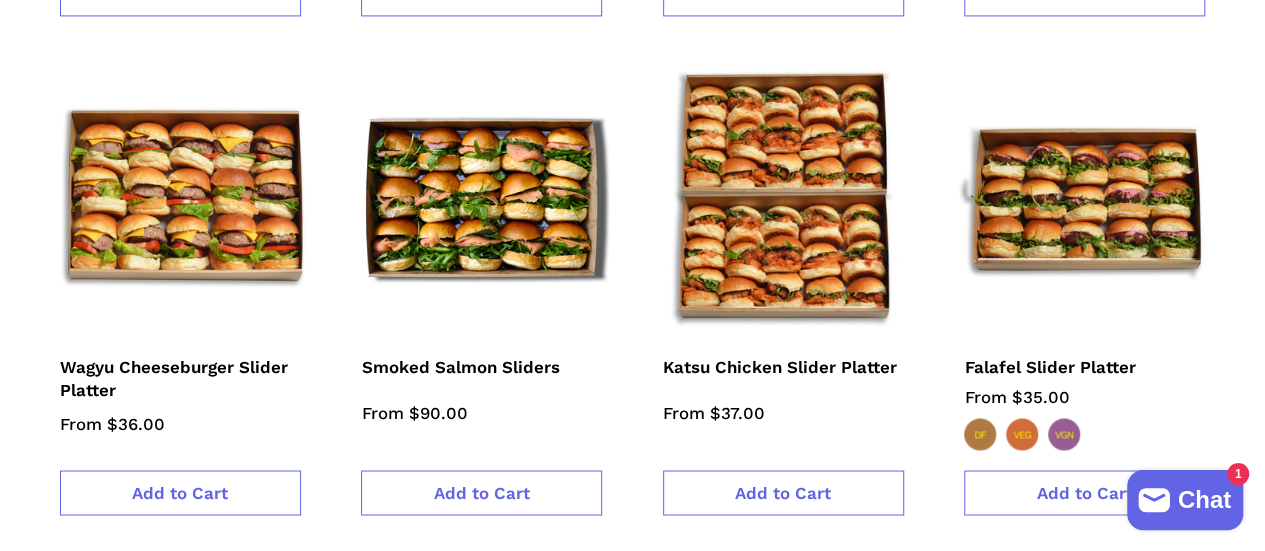 click at bounding box center (783, 197) 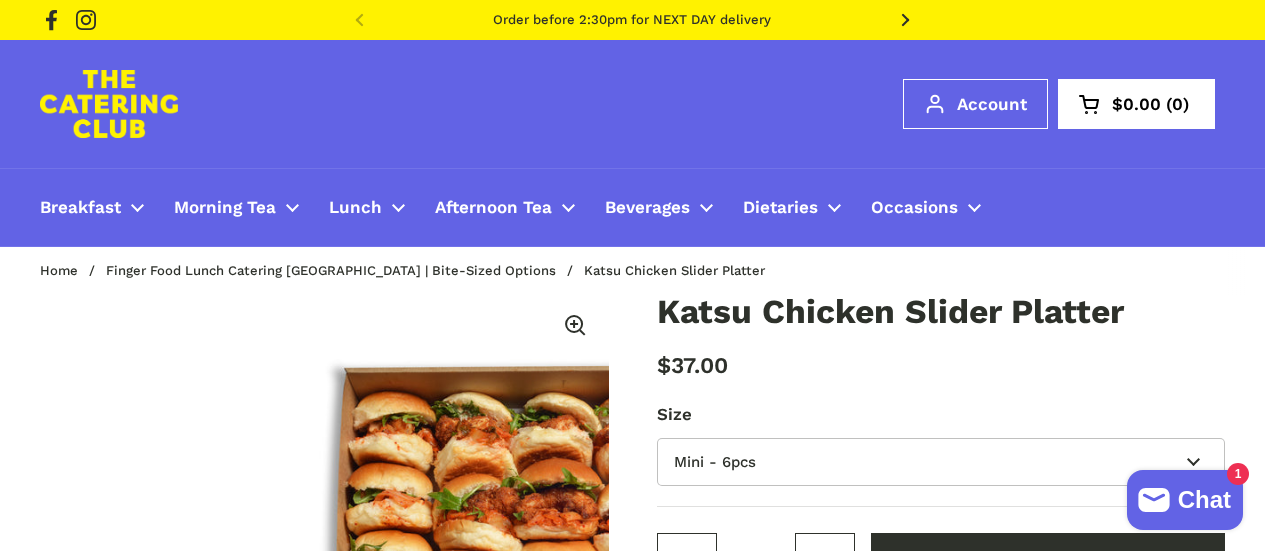 scroll, scrollTop: 0, scrollLeft: 0, axis: both 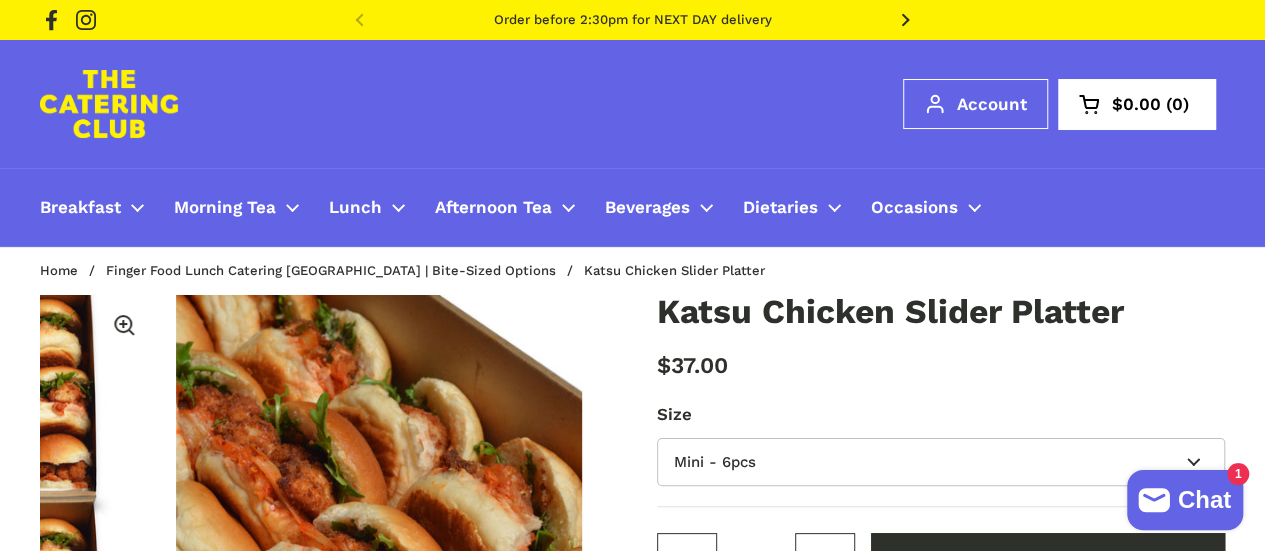 type 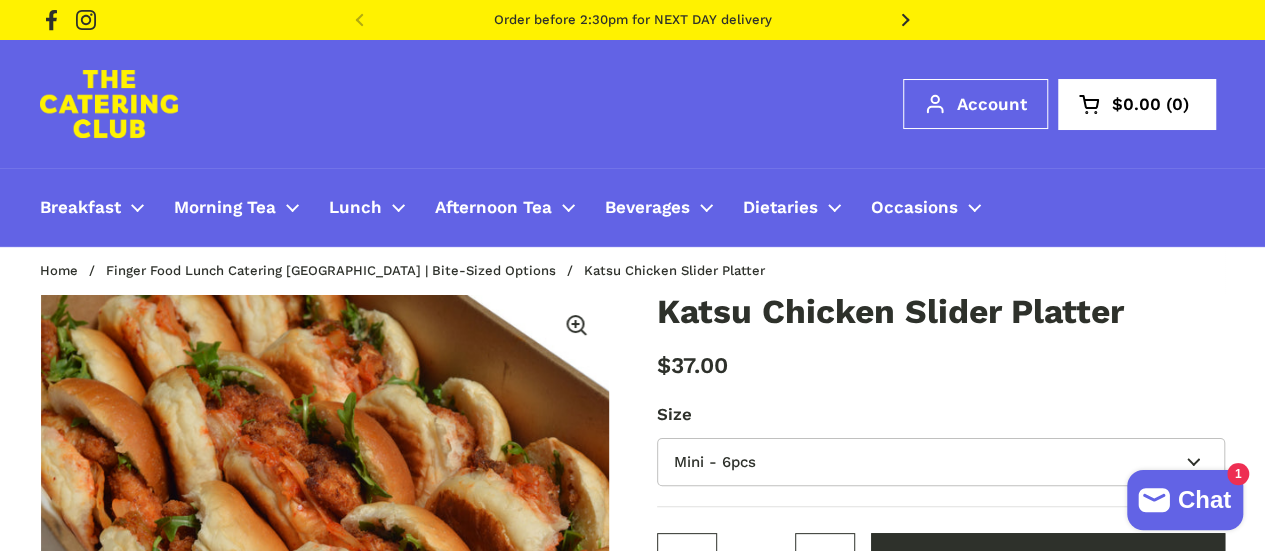 scroll, scrollTop: 0, scrollLeft: 1172, axis: horizontal 